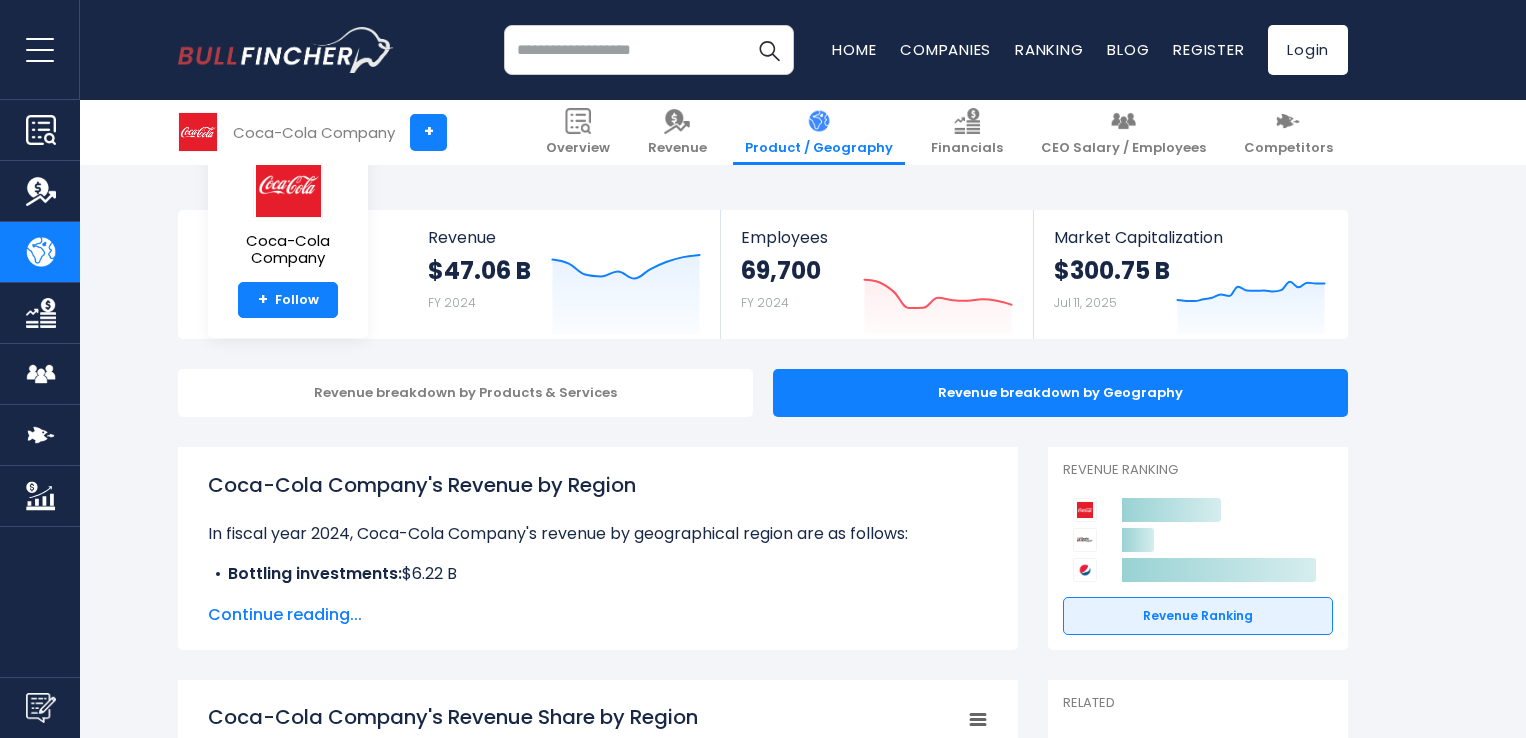 scroll, scrollTop: 683, scrollLeft: 0, axis: vertical 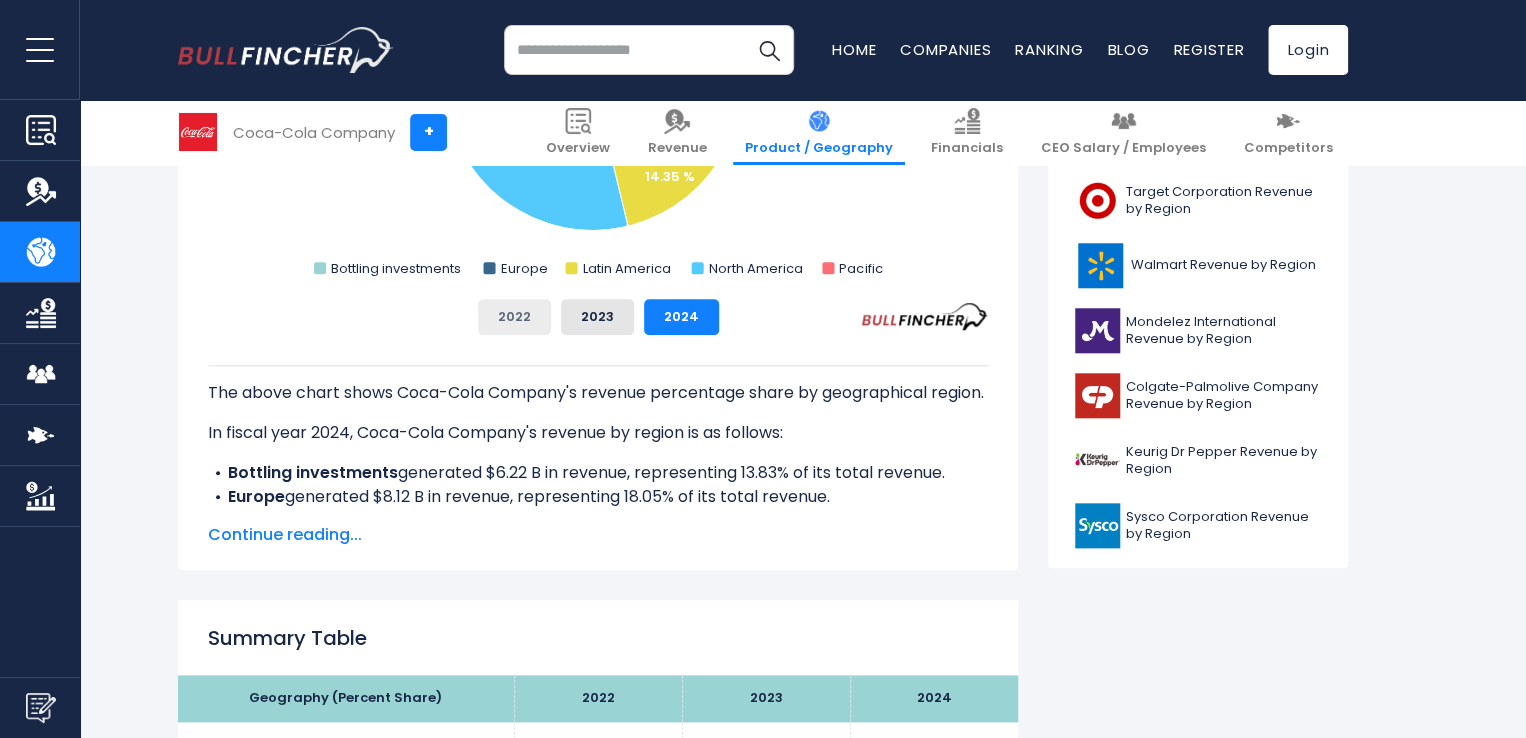click on "2022" at bounding box center [514, 317] 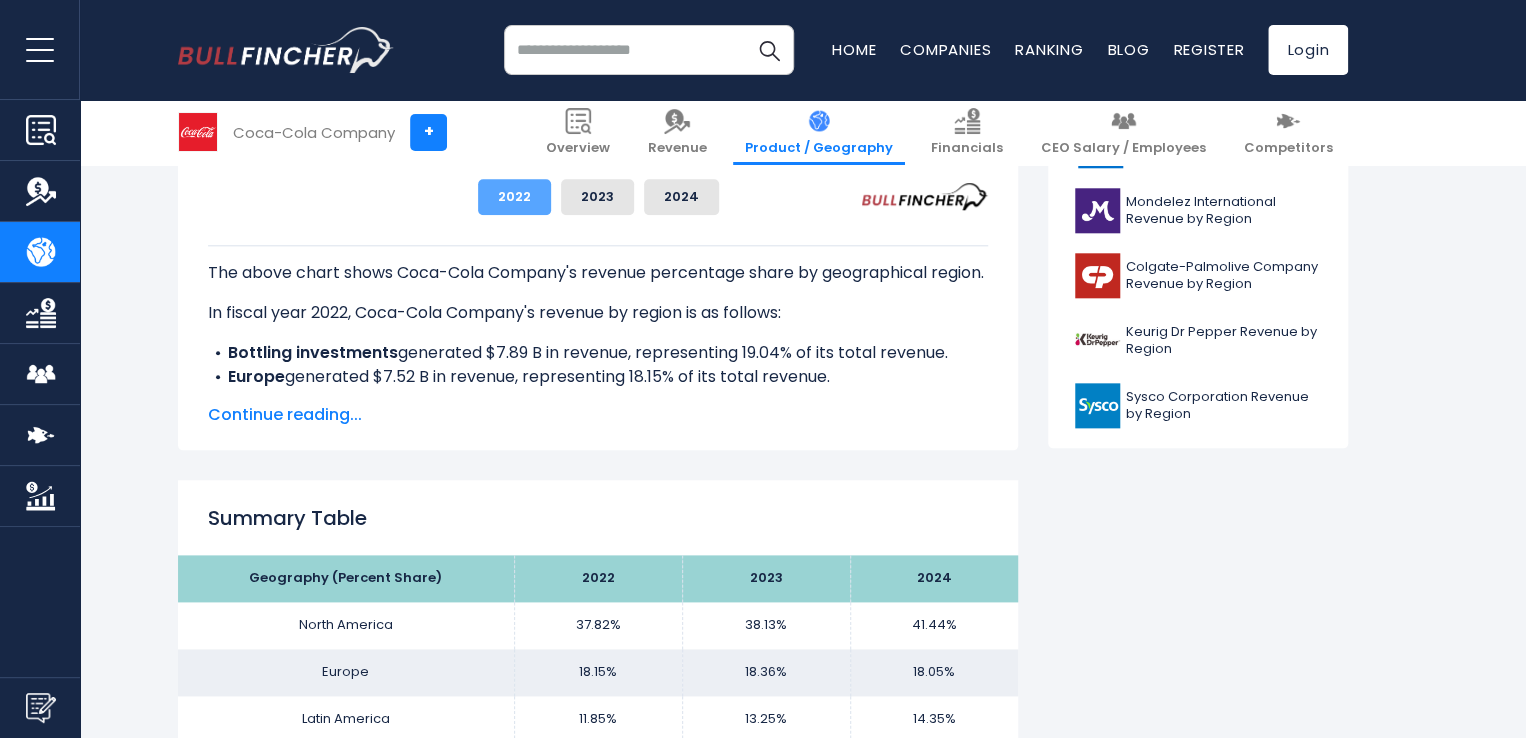 scroll, scrollTop: 940, scrollLeft: 0, axis: vertical 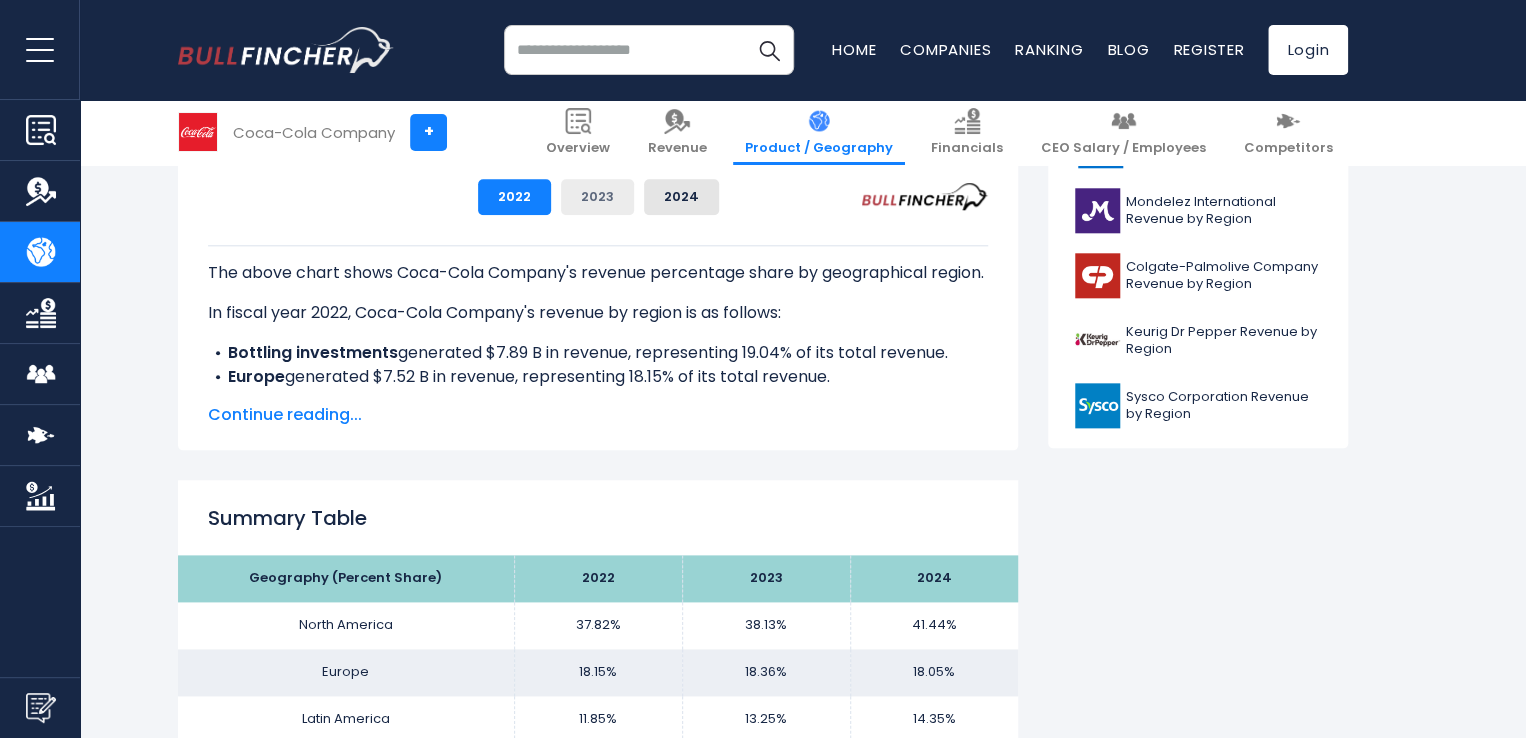 click on "2023" at bounding box center (597, 197) 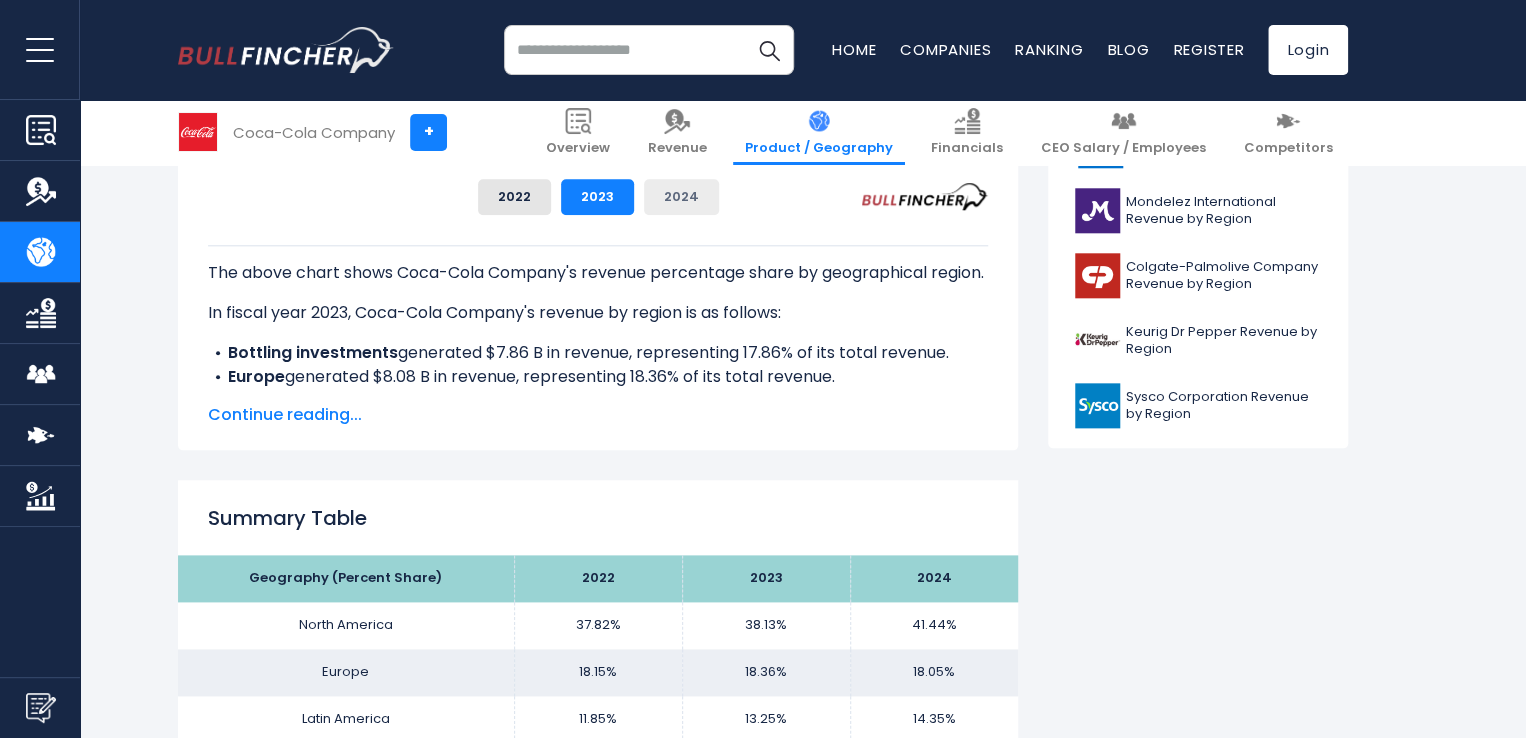 click on "2024" at bounding box center (681, 197) 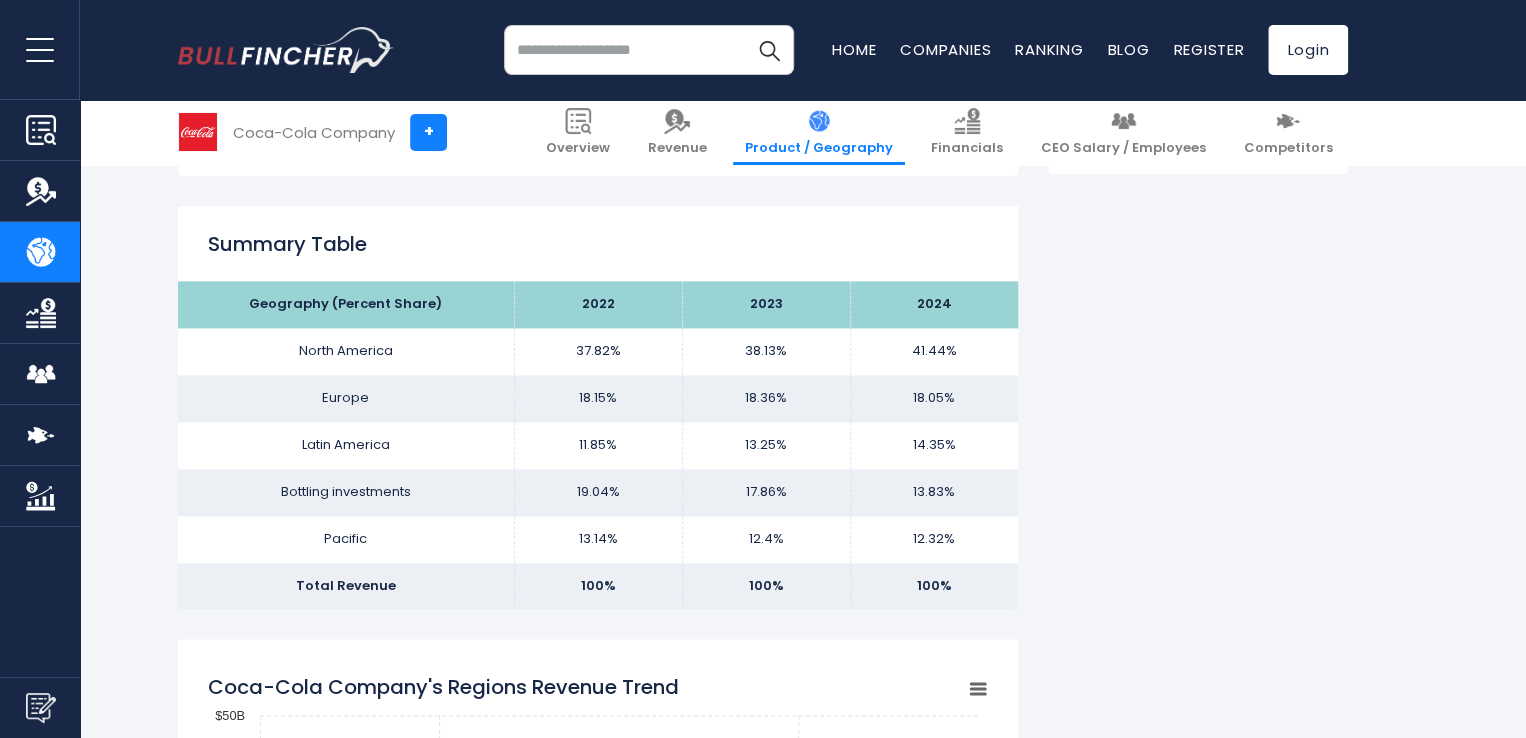 scroll, scrollTop: 1211, scrollLeft: 0, axis: vertical 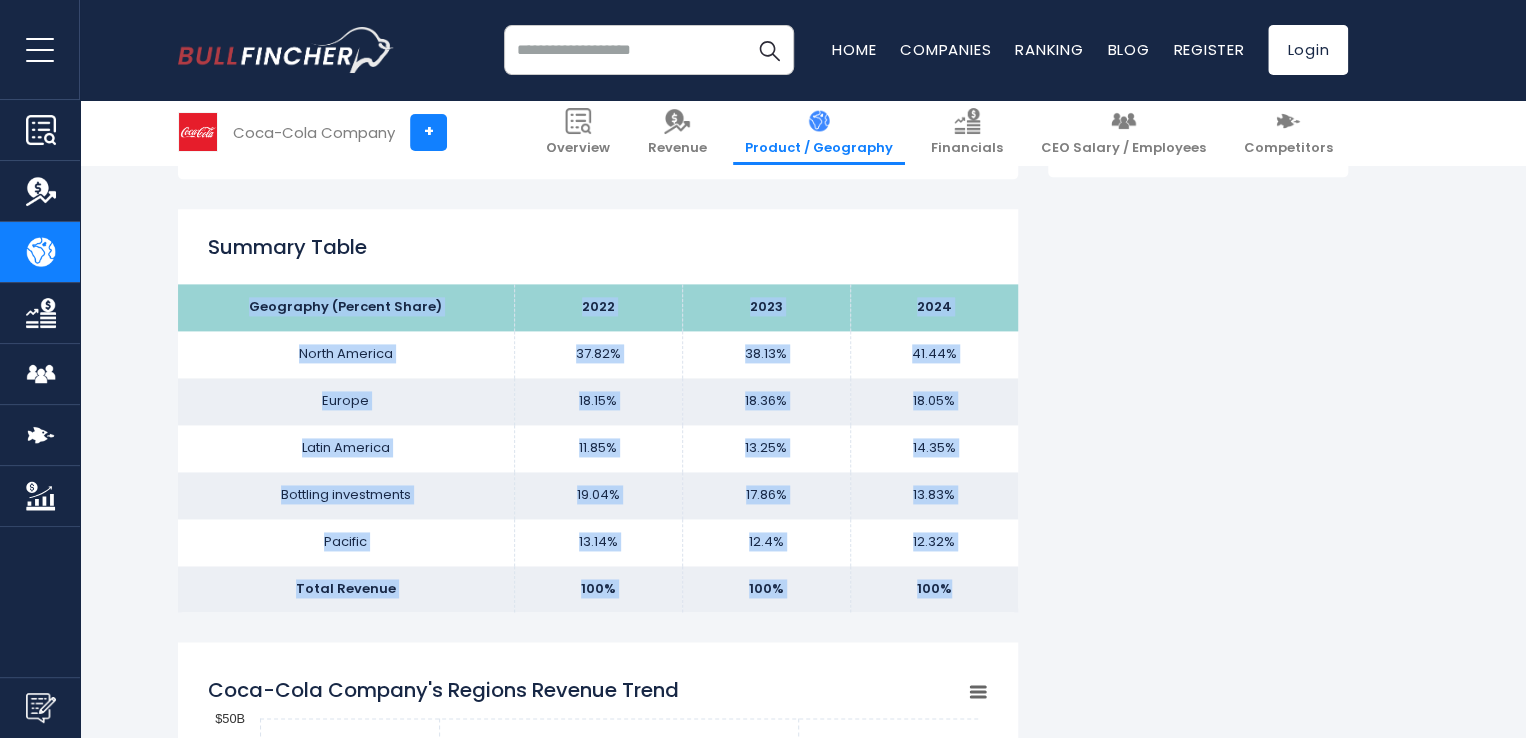 drag, startPoint x: 244, startPoint y: 304, endPoint x: 956, endPoint y: 592, distance: 768.0417 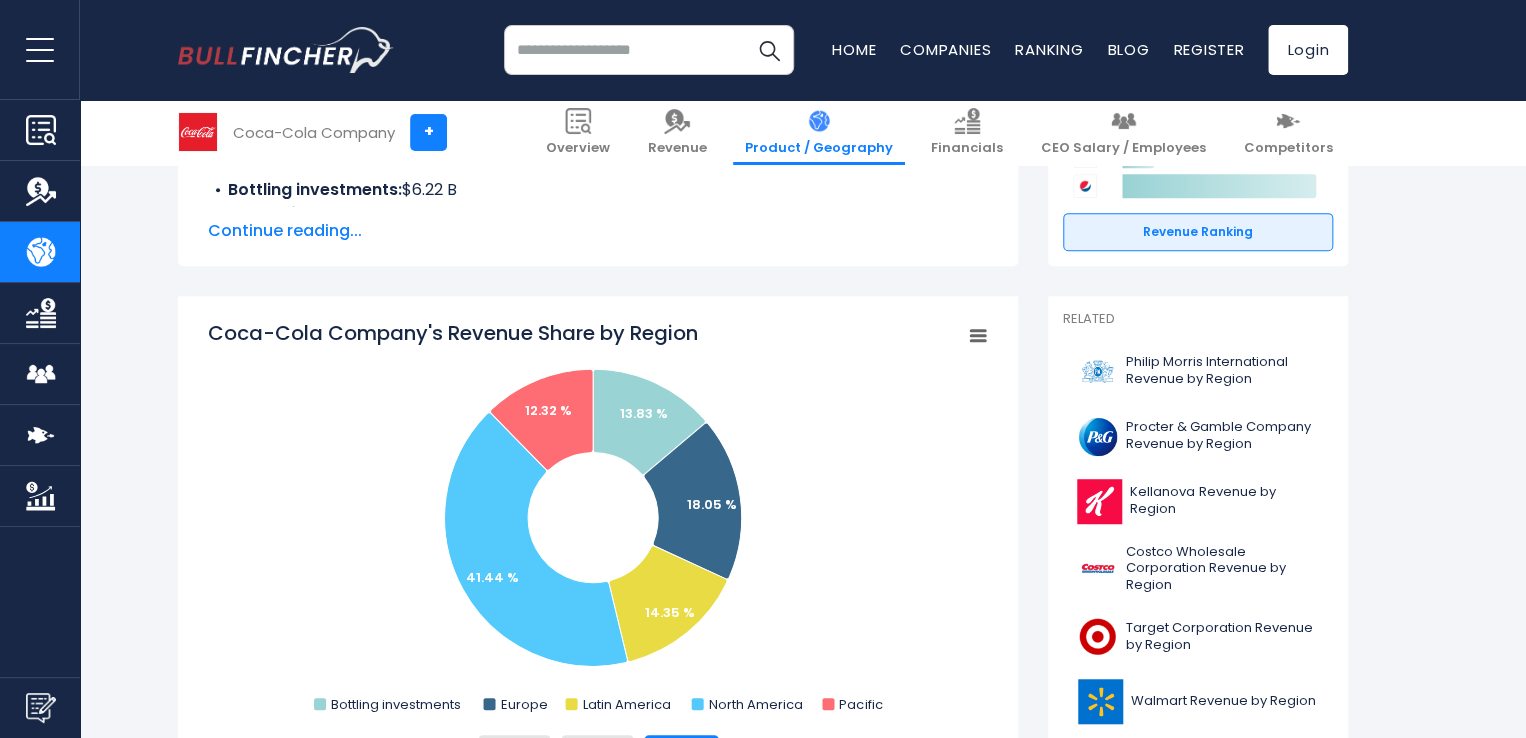 scroll, scrollTop: 158, scrollLeft: 0, axis: vertical 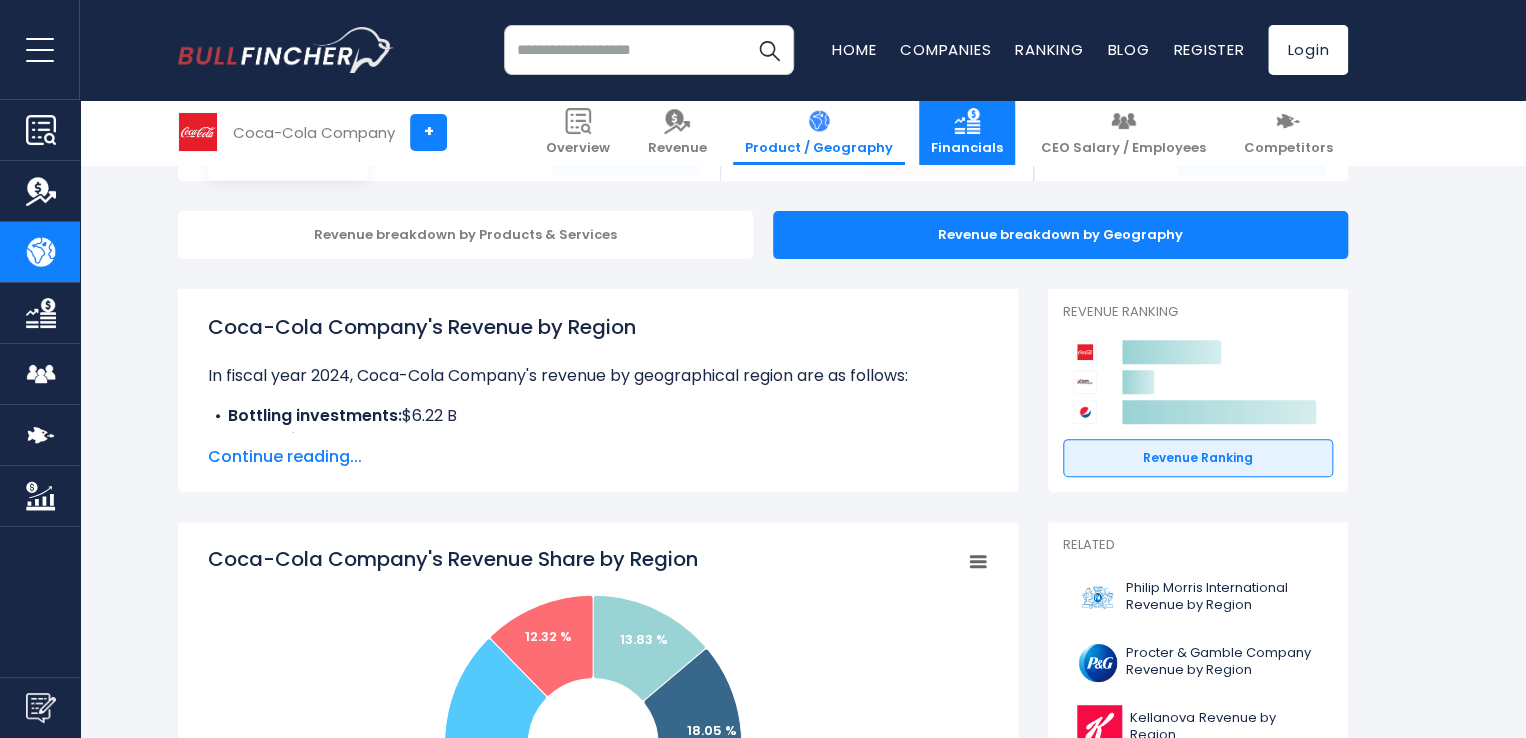 click on "Financials" at bounding box center (967, 132) 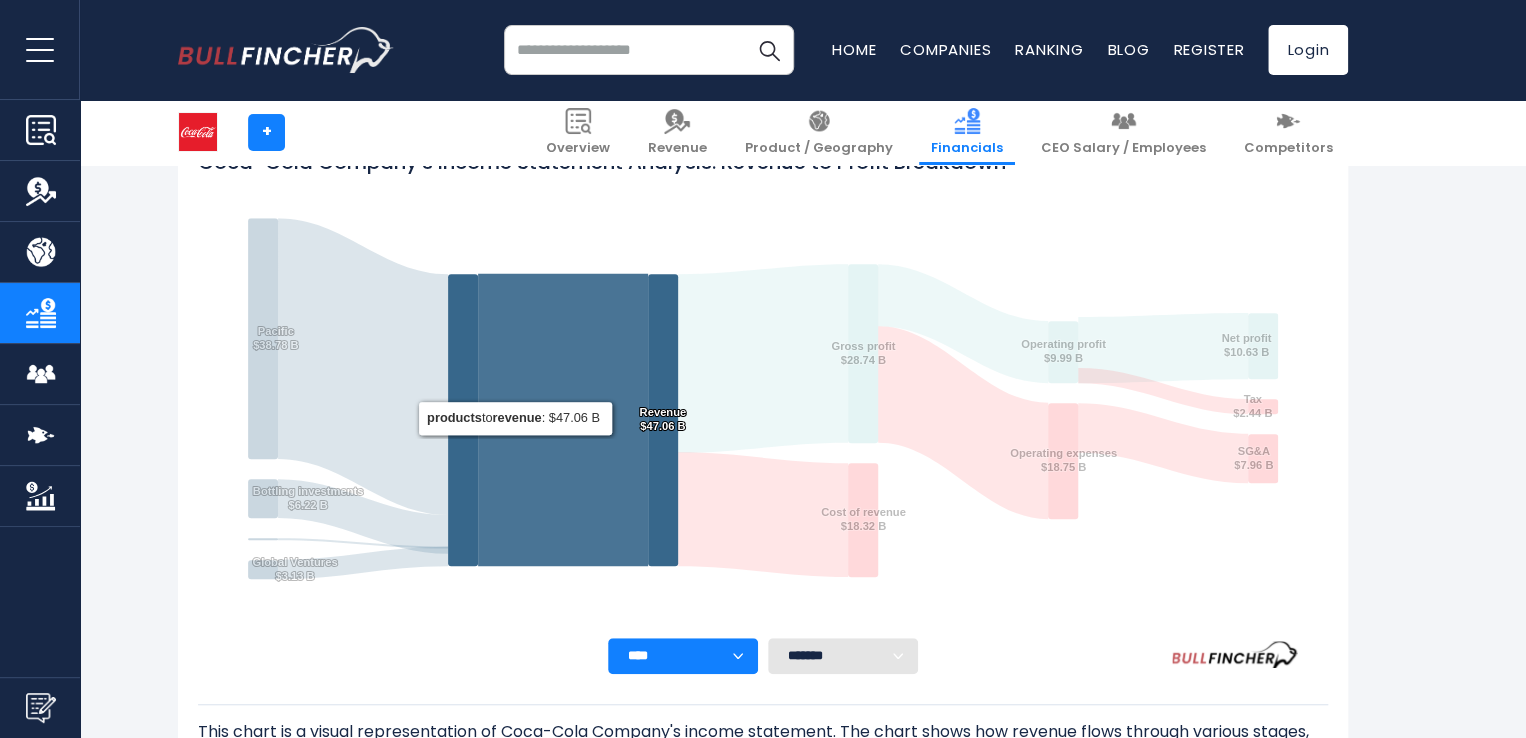 scroll, scrollTop: 334, scrollLeft: 0, axis: vertical 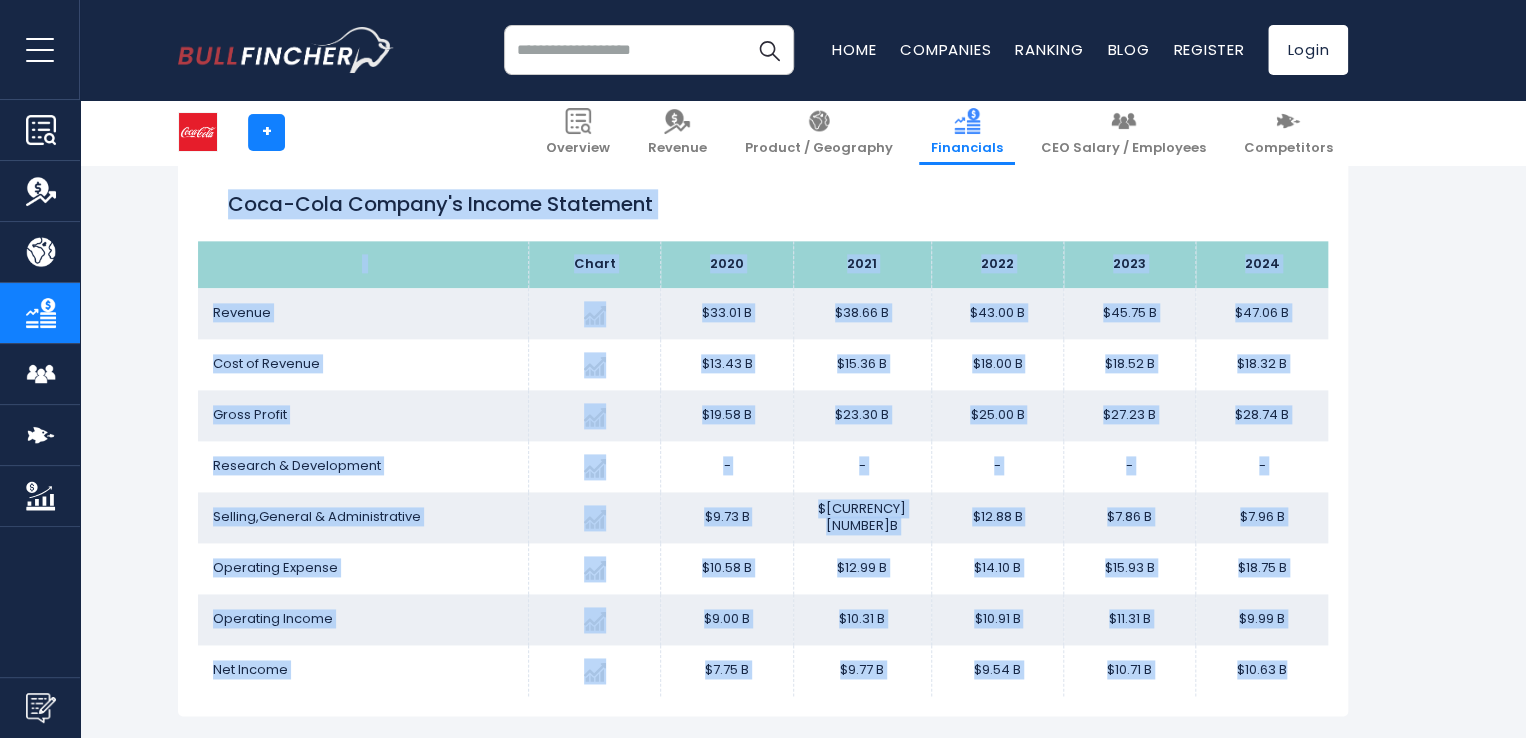 drag, startPoint x: 232, startPoint y: 199, endPoint x: 1294, endPoint y: 677, distance: 1164.615 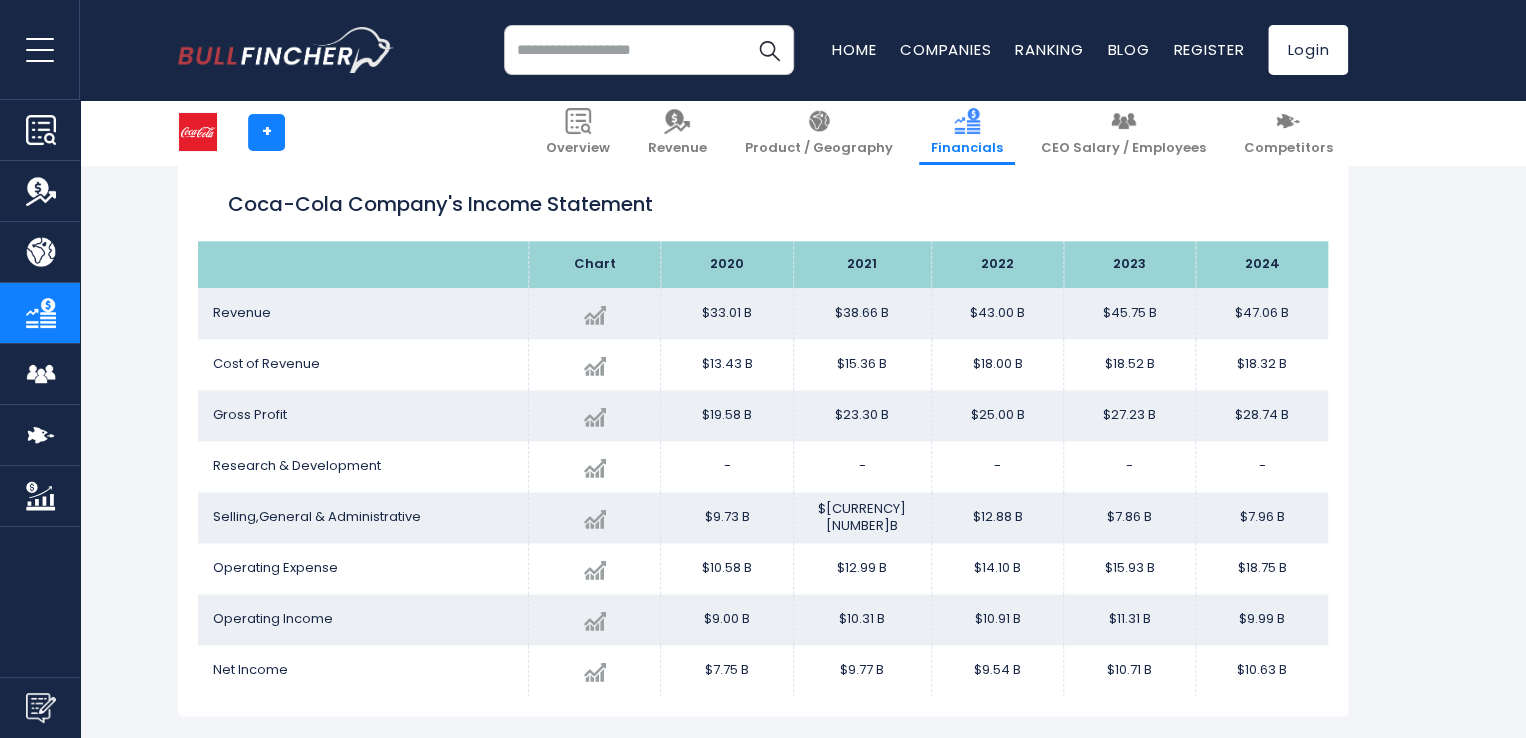 click at bounding box center [649, 50] 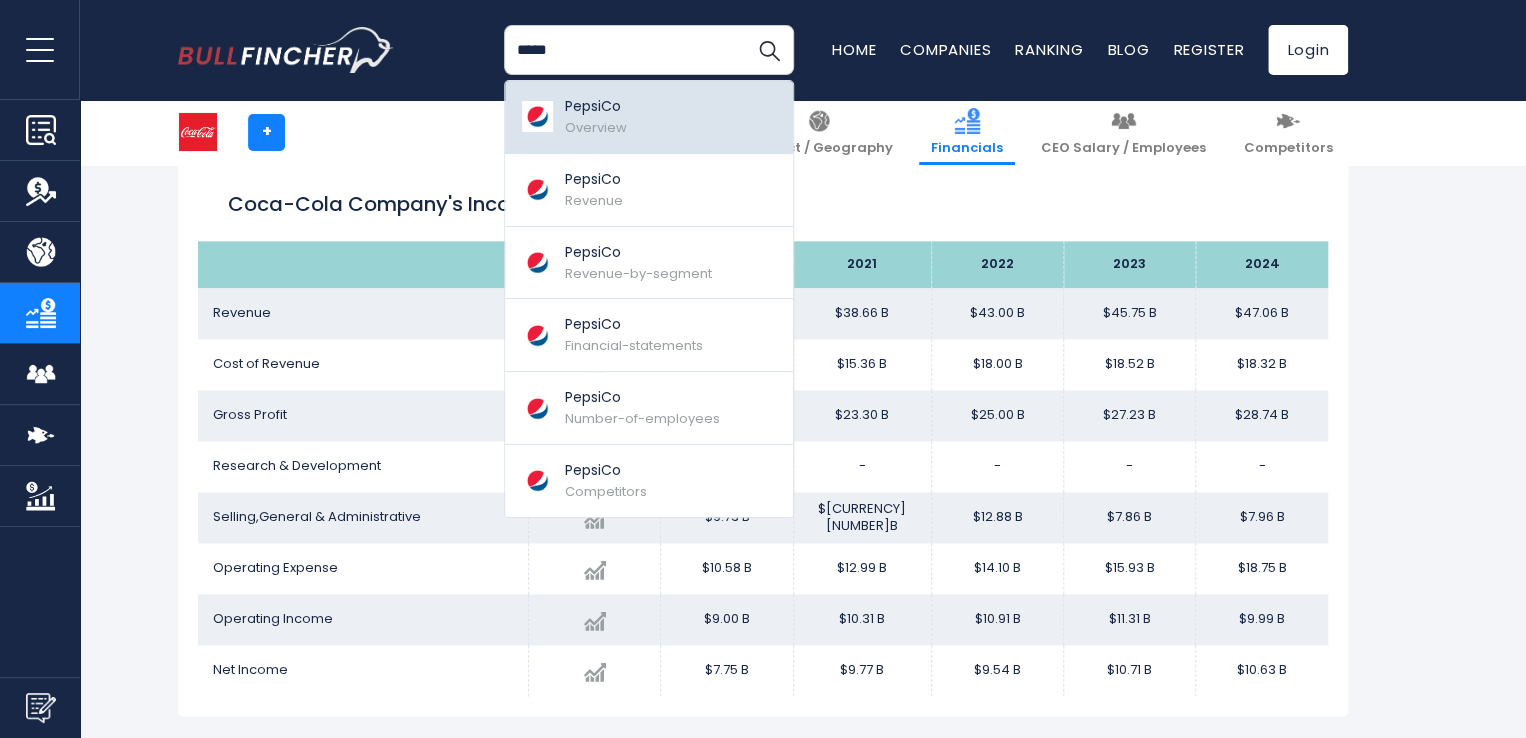 type on "*****" 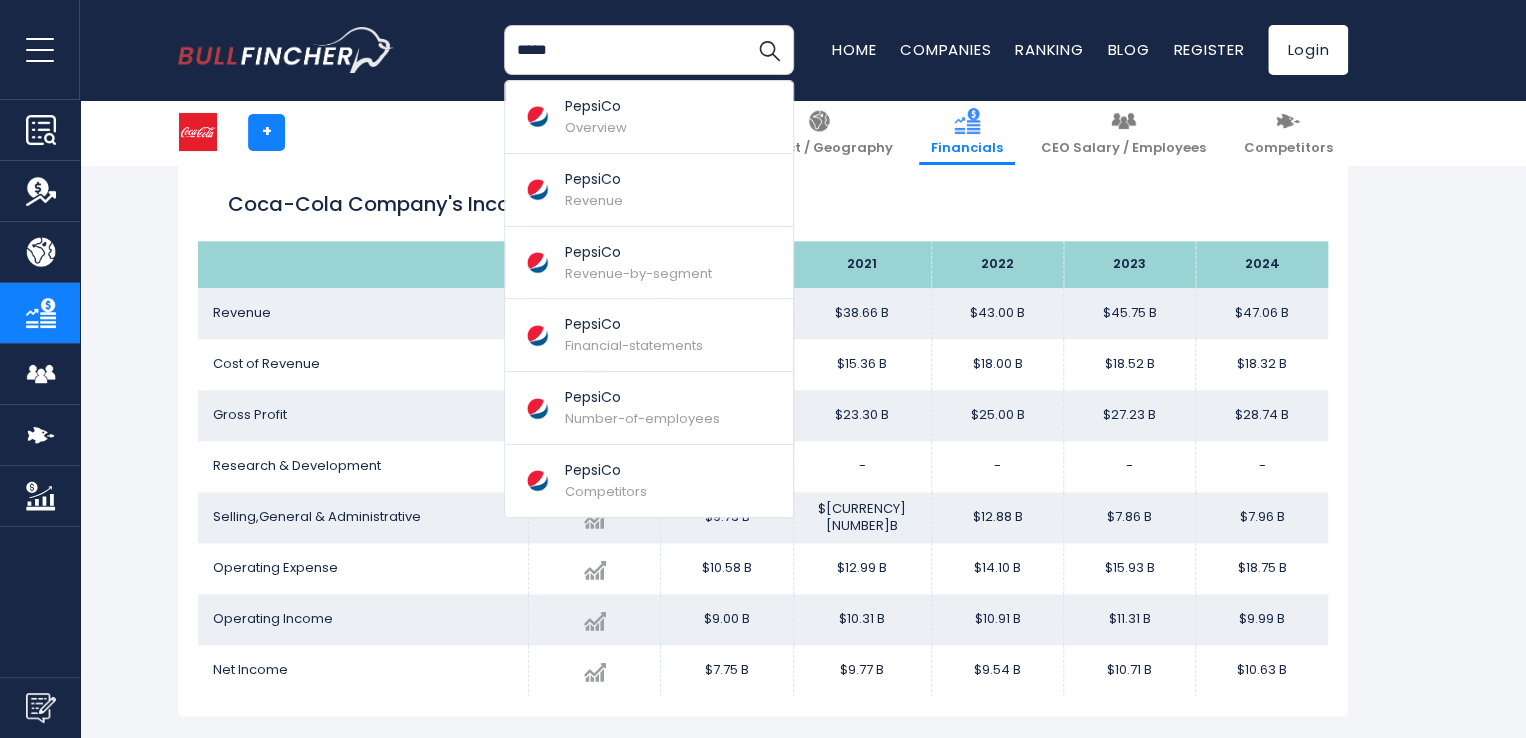 click on "+
Overview
Revenue
Product / Geography
Financials" at bounding box center [763, 132] 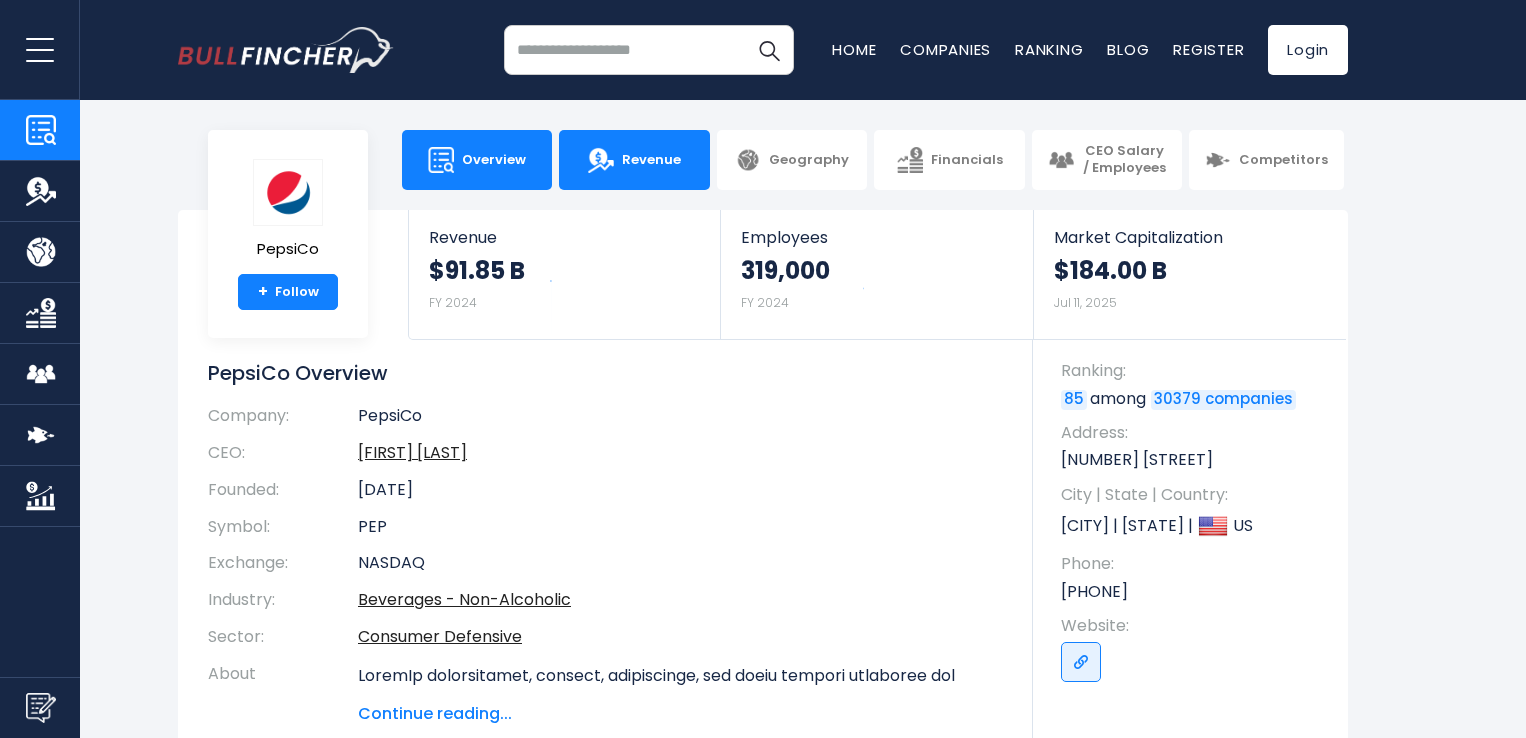 scroll, scrollTop: 0, scrollLeft: 0, axis: both 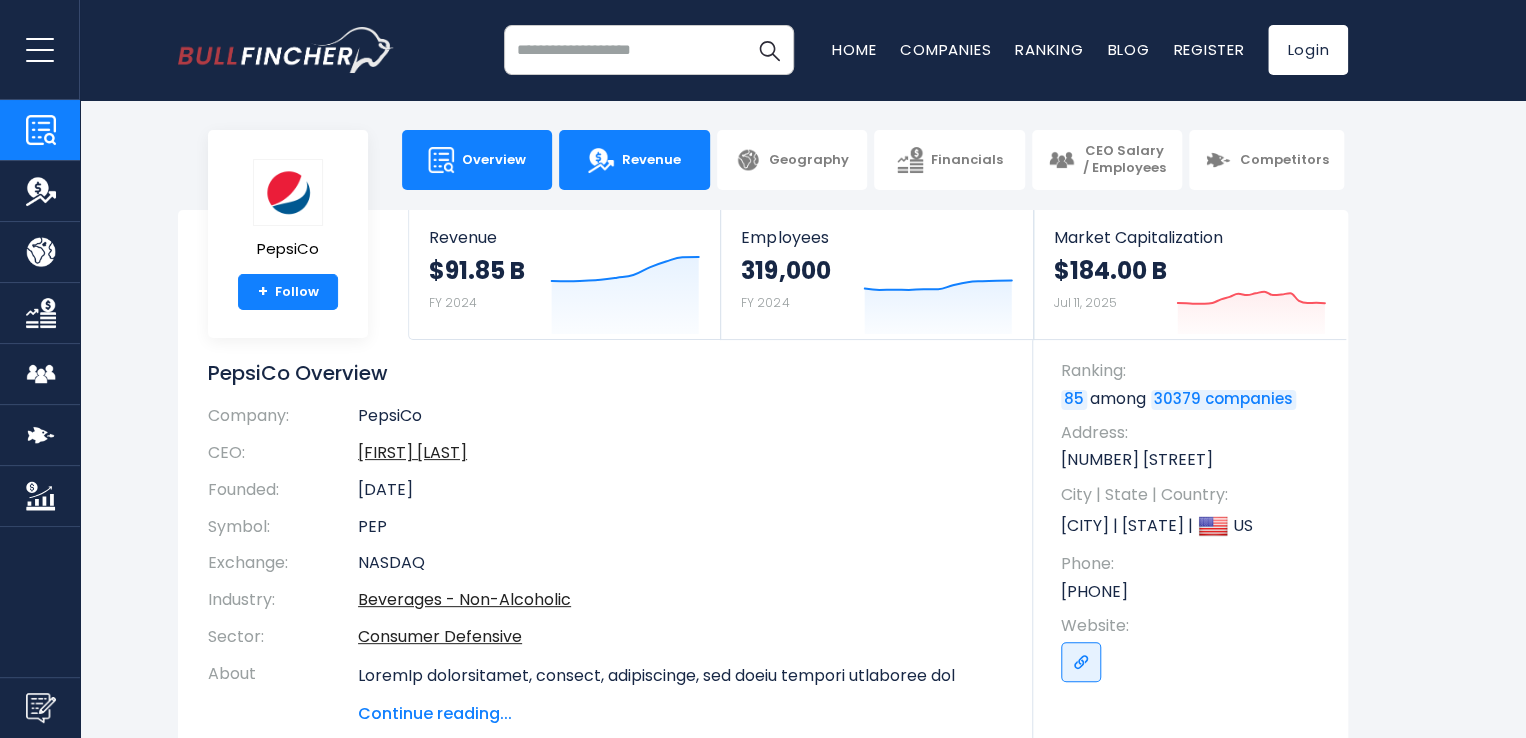 click on "Revenue" at bounding box center [651, 160] 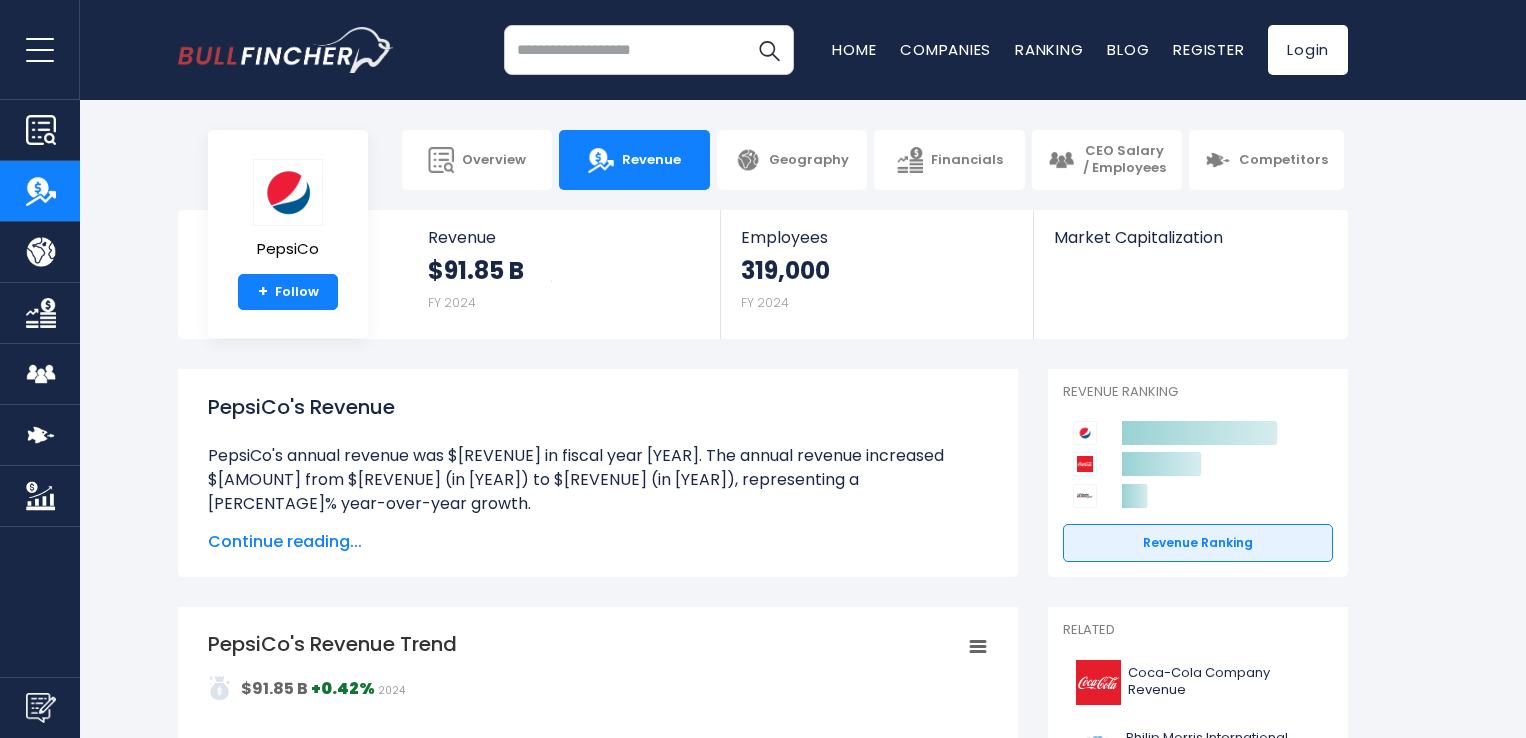 scroll, scrollTop: 0, scrollLeft: 0, axis: both 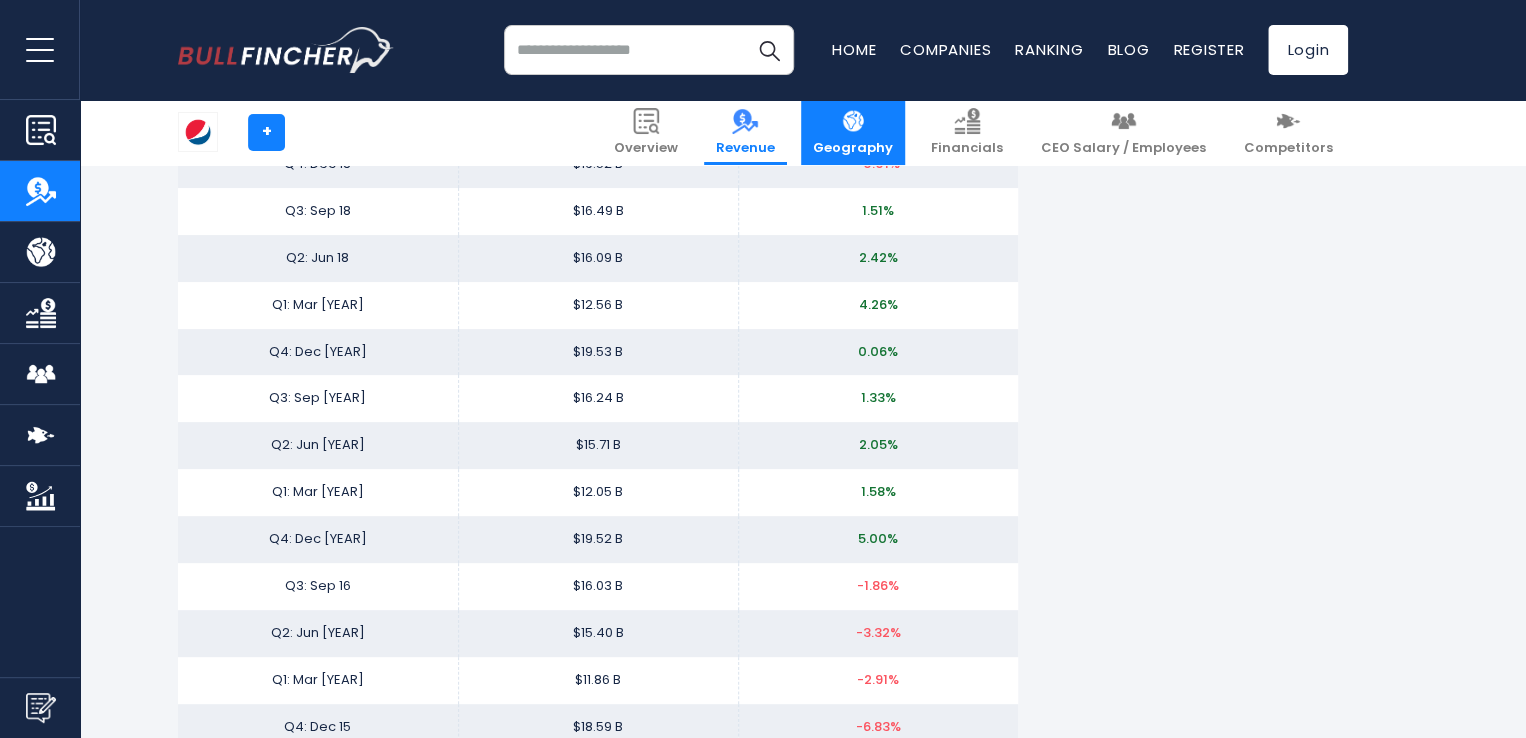 click on "Geography" at bounding box center [853, 132] 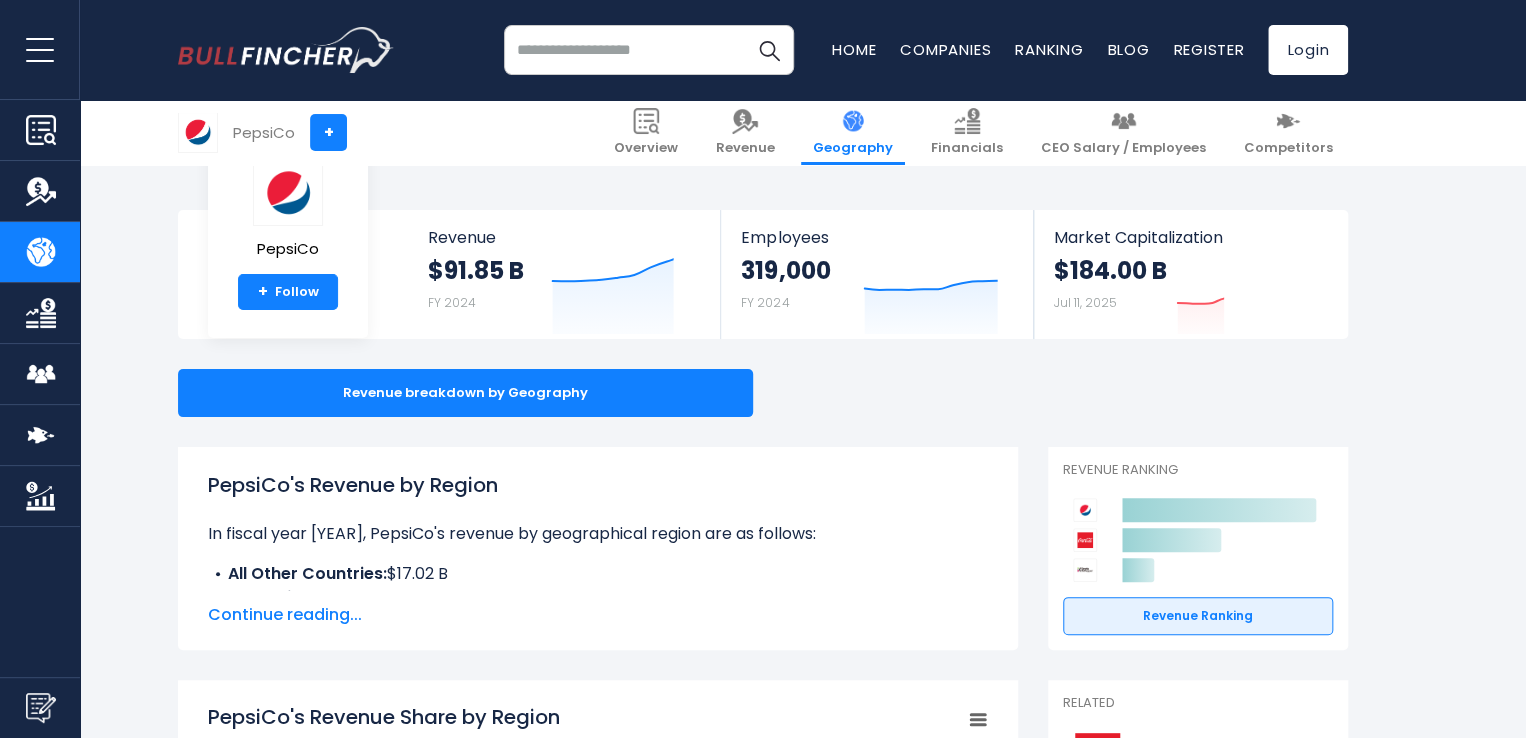 scroll, scrollTop: 251, scrollLeft: 0, axis: vertical 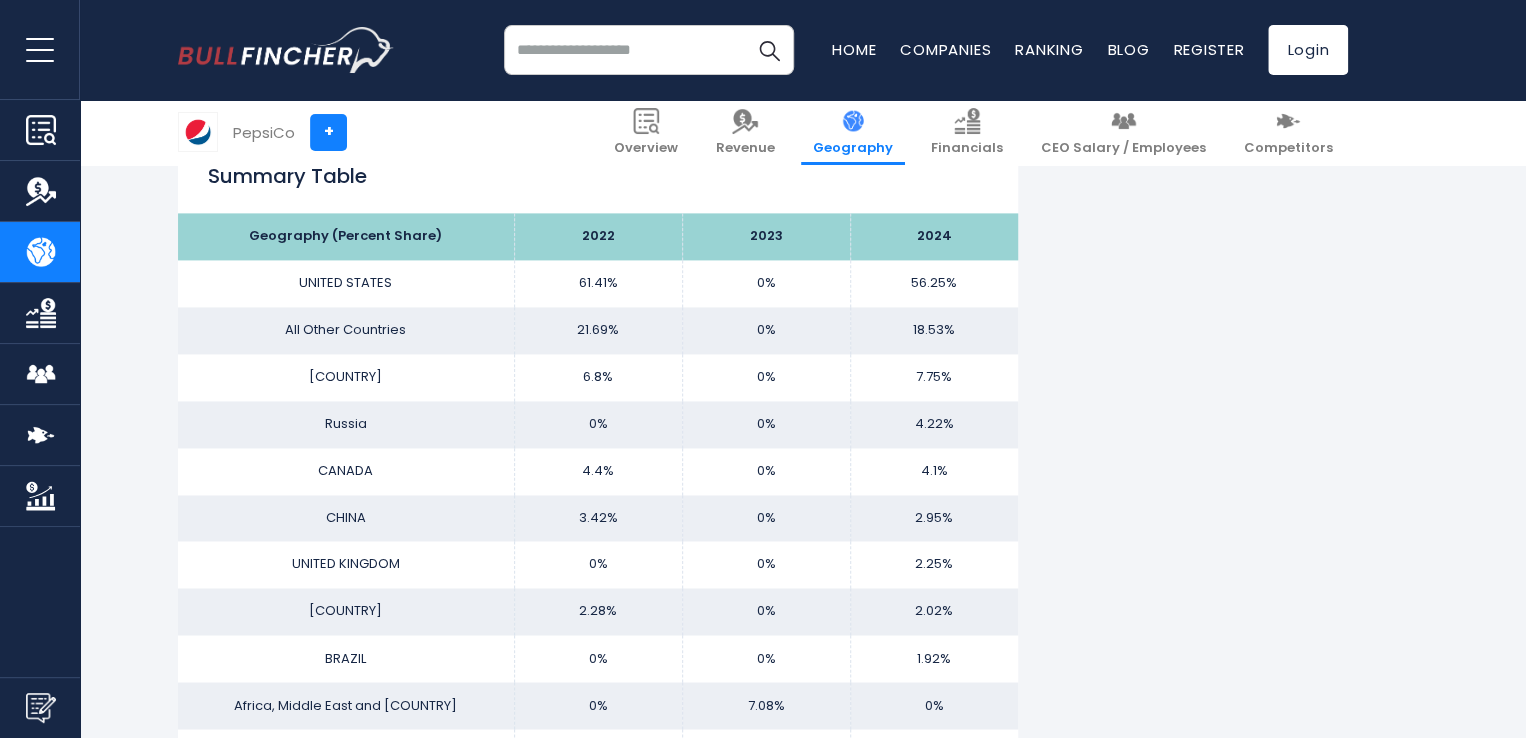 click on "UNITED STATES" at bounding box center [346, 283] 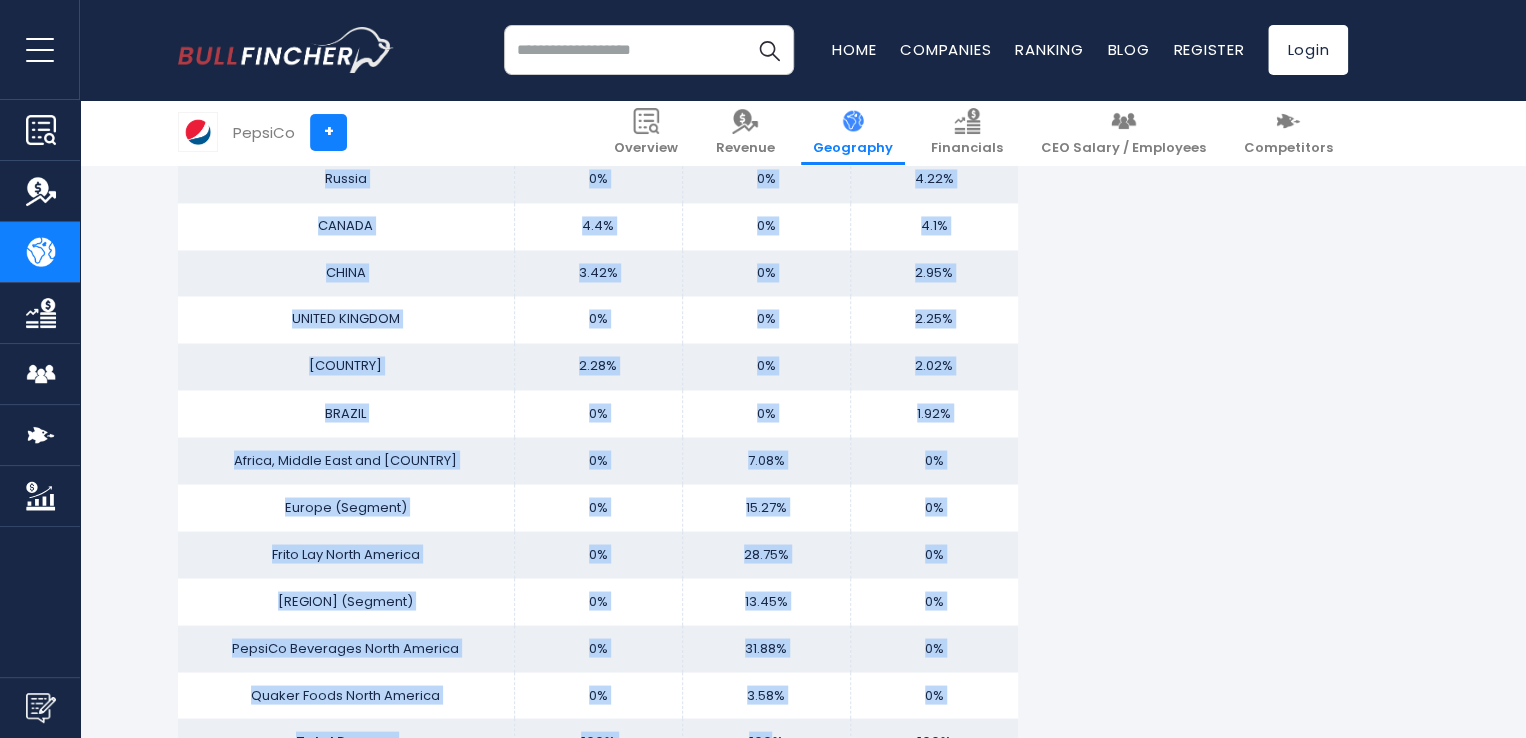 scroll, scrollTop: 1628, scrollLeft: 0, axis: vertical 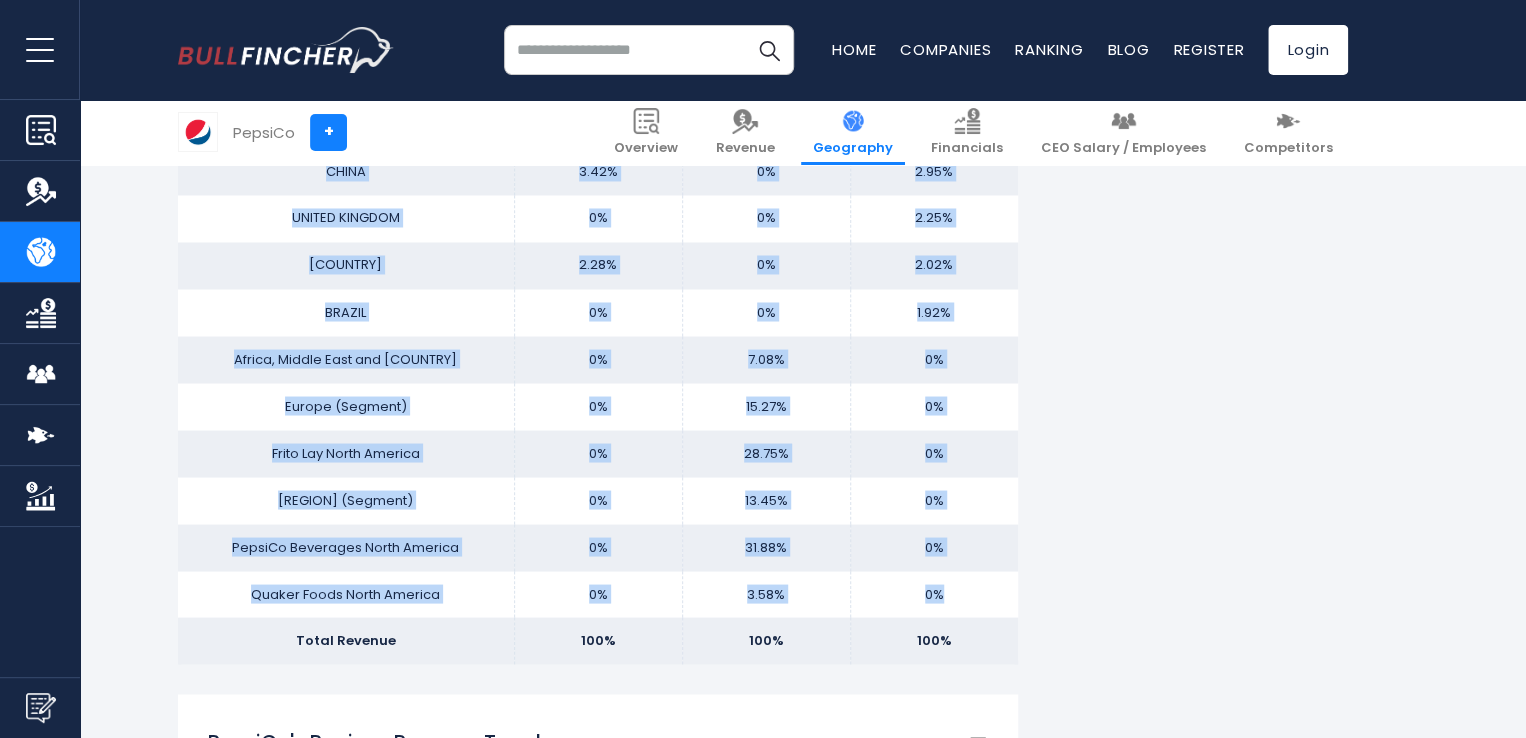 drag, startPoint x: 276, startPoint y: 283, endPoint x: 956, endPoint y: 596, distance: 748.578 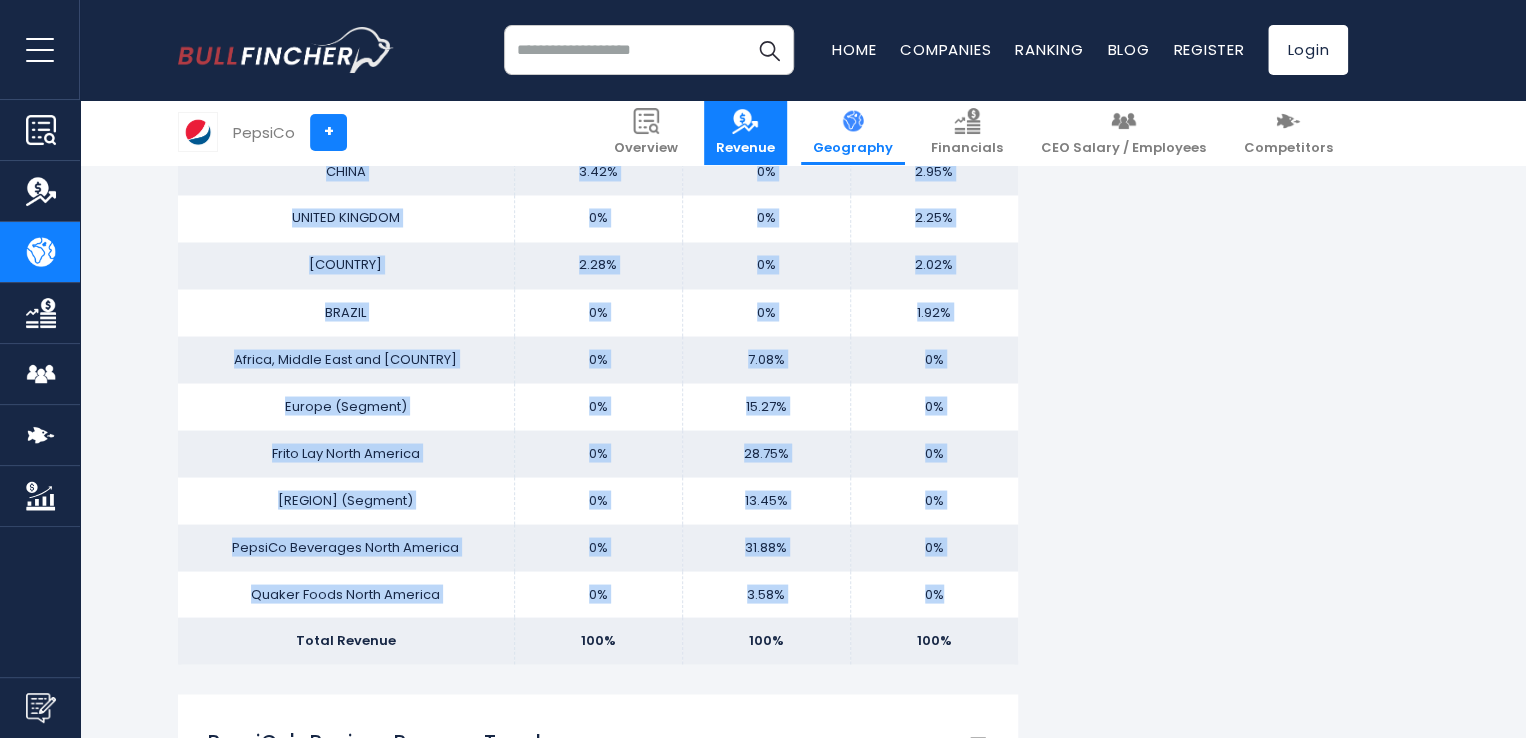 click at bounding box center [745, 121] 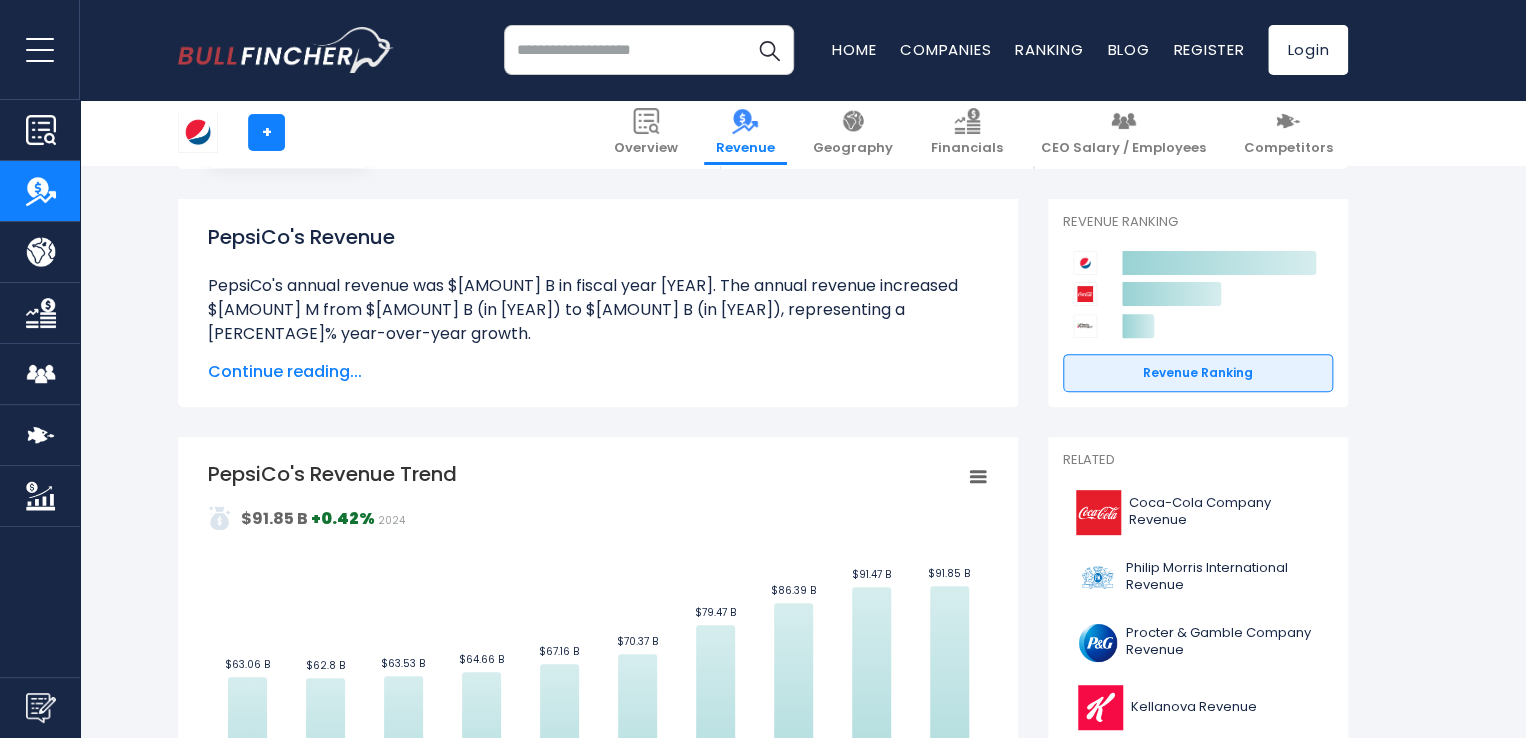 scroll, scrollTop: 656, scrollLeft: 0, axis: vertical 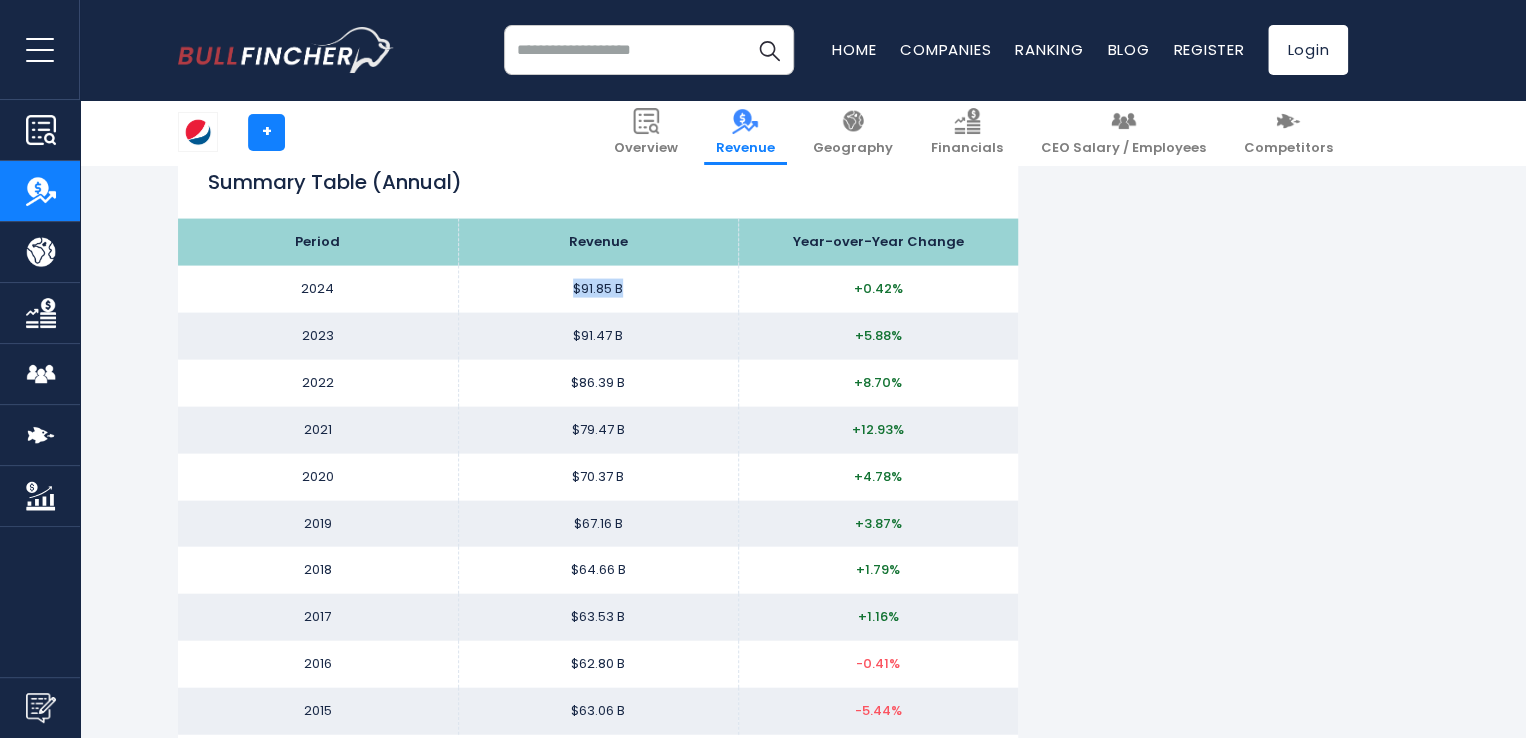 drag, startPoint x: 630, startPoint y: 293, endPoint x: 570, endPoint y: 292, distance: 60.00833 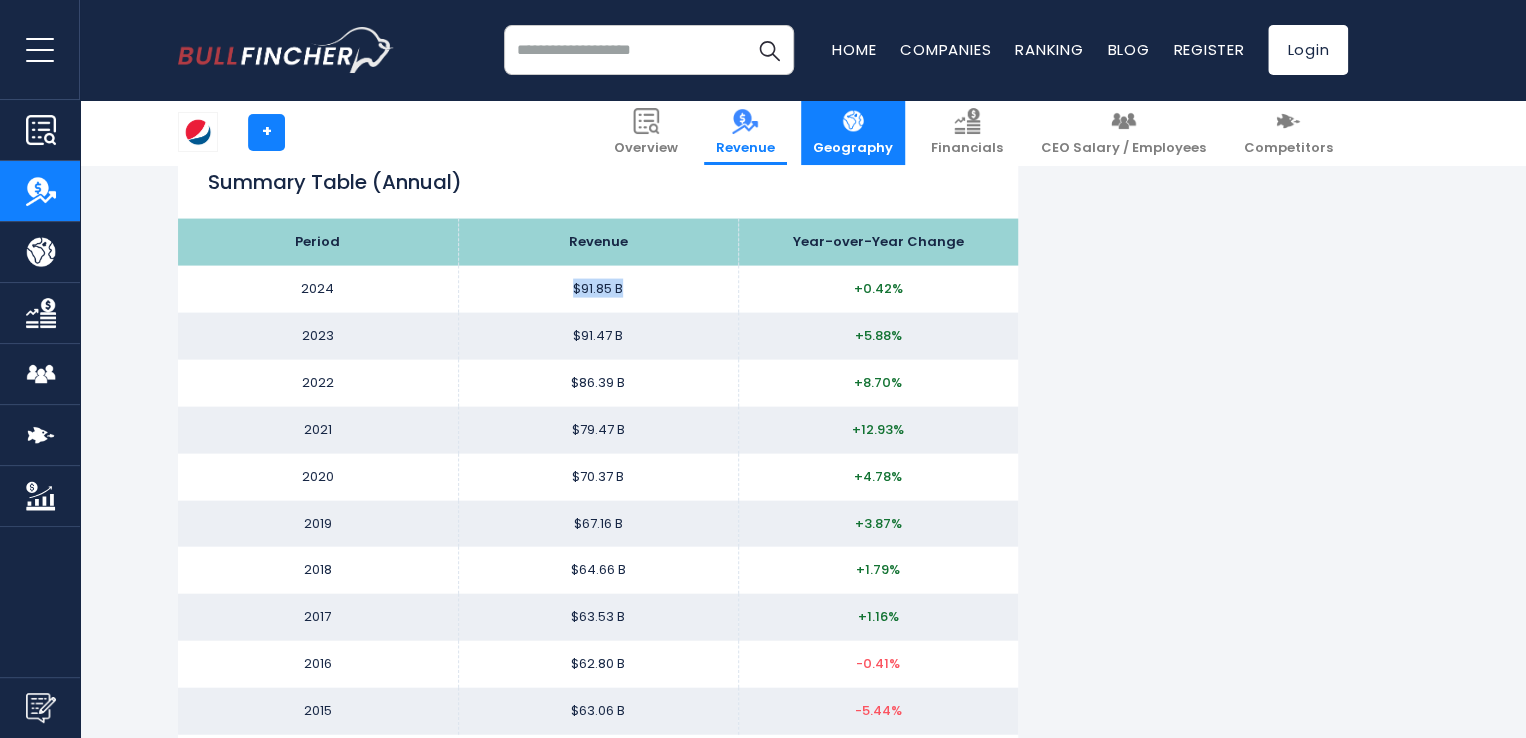 click on "Geography" at bounding box center (853, 132) 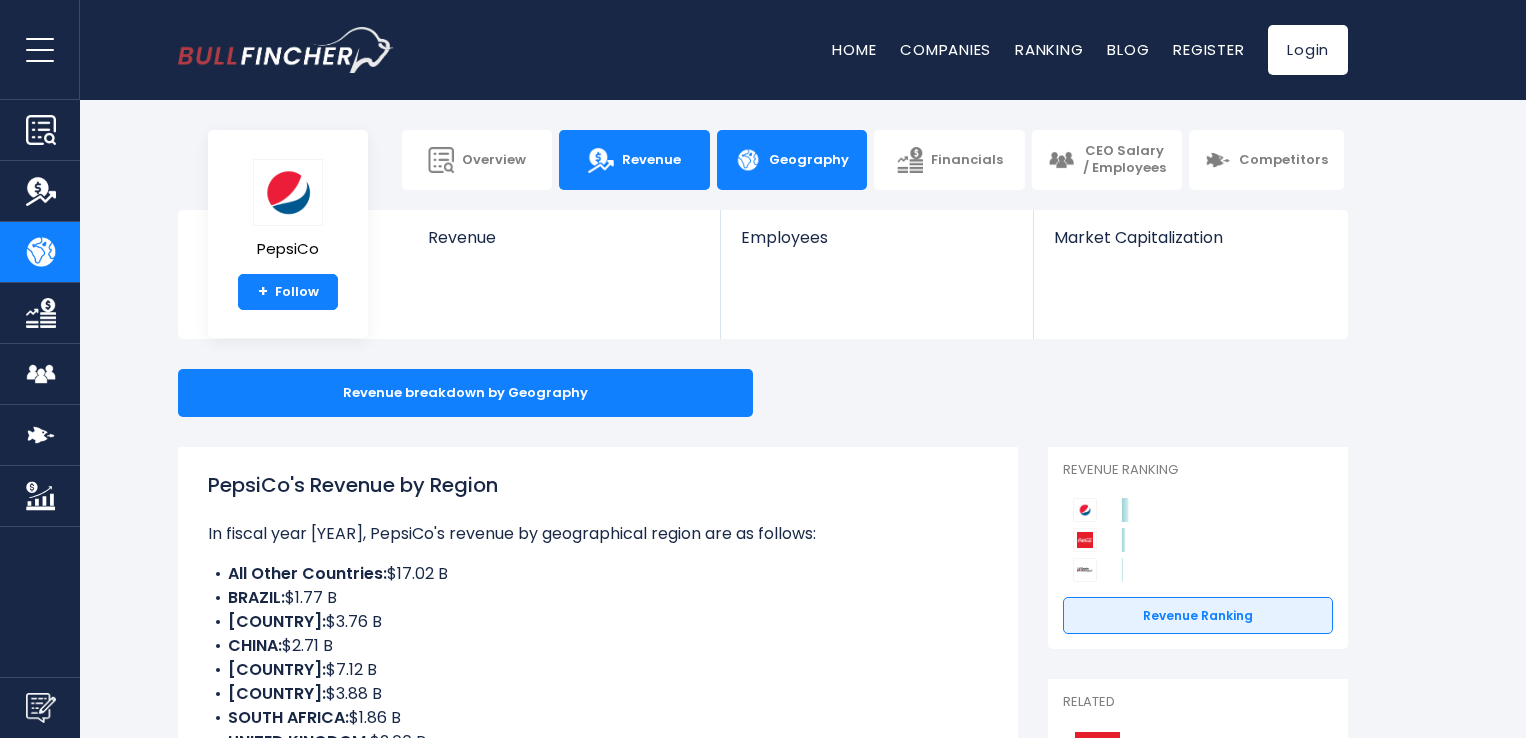 scroll, scrollTop: 0, scrollLeft: 0, axis: both 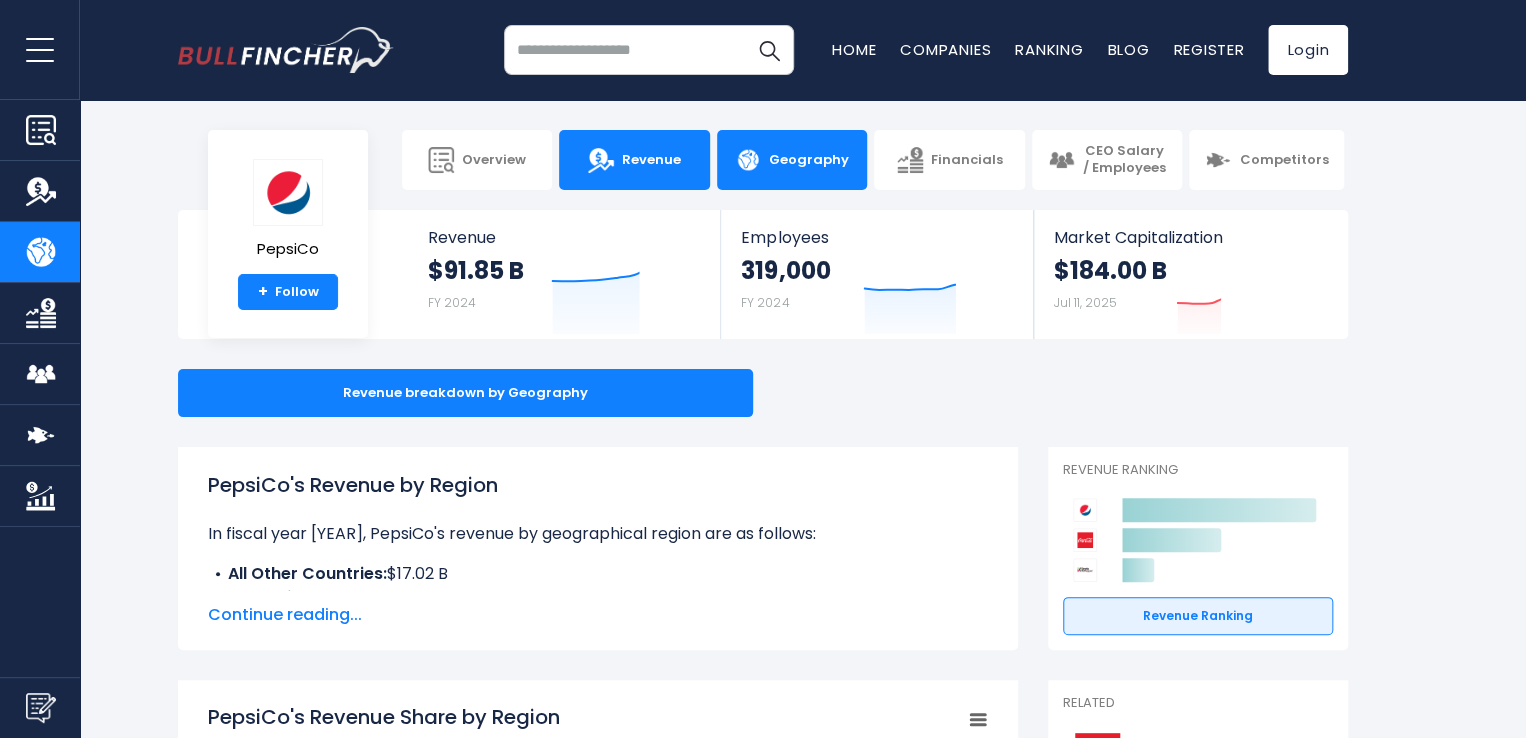 click on "Revenue" at bounding box center [634, 160] 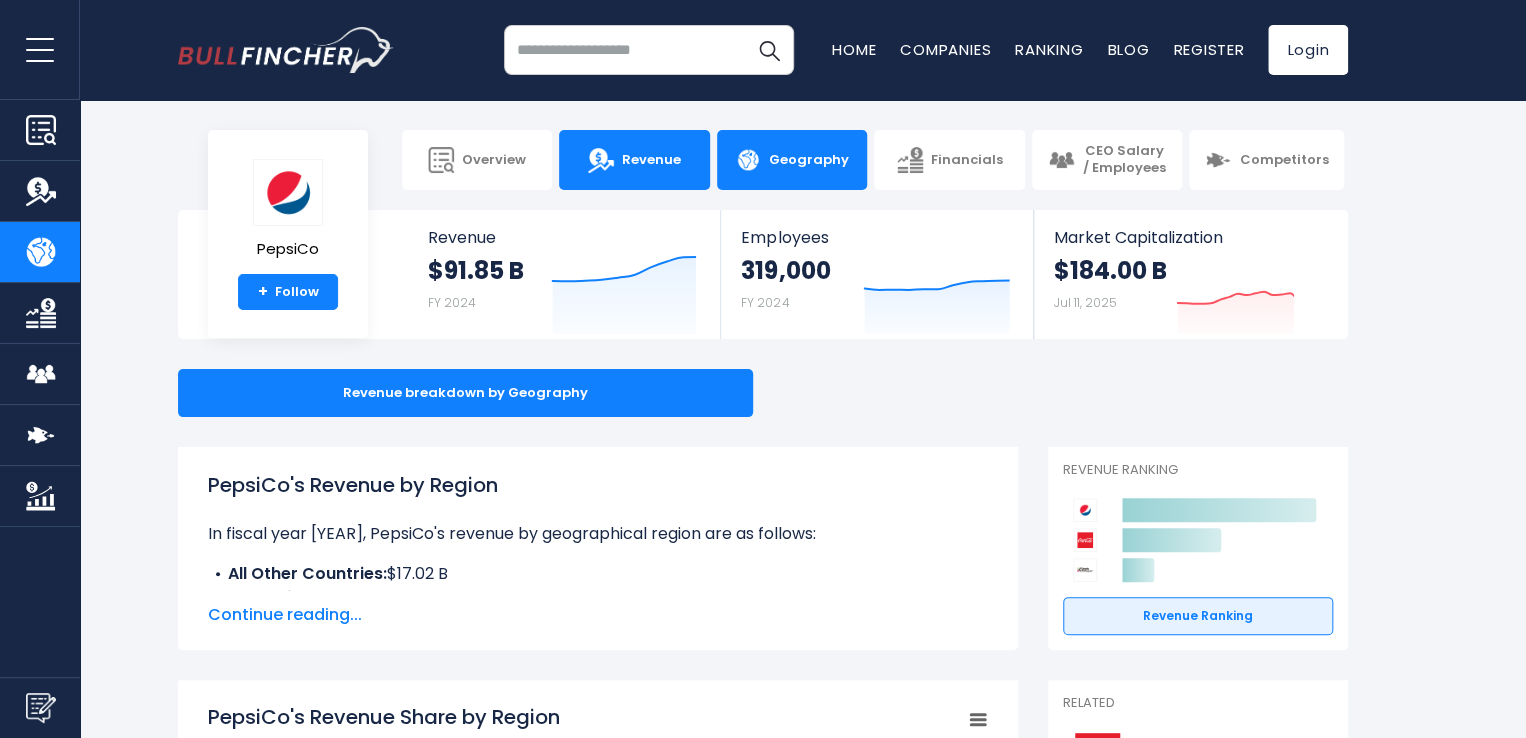 scroll, scrollTop: 0, scrollLeft: 0, axis: both 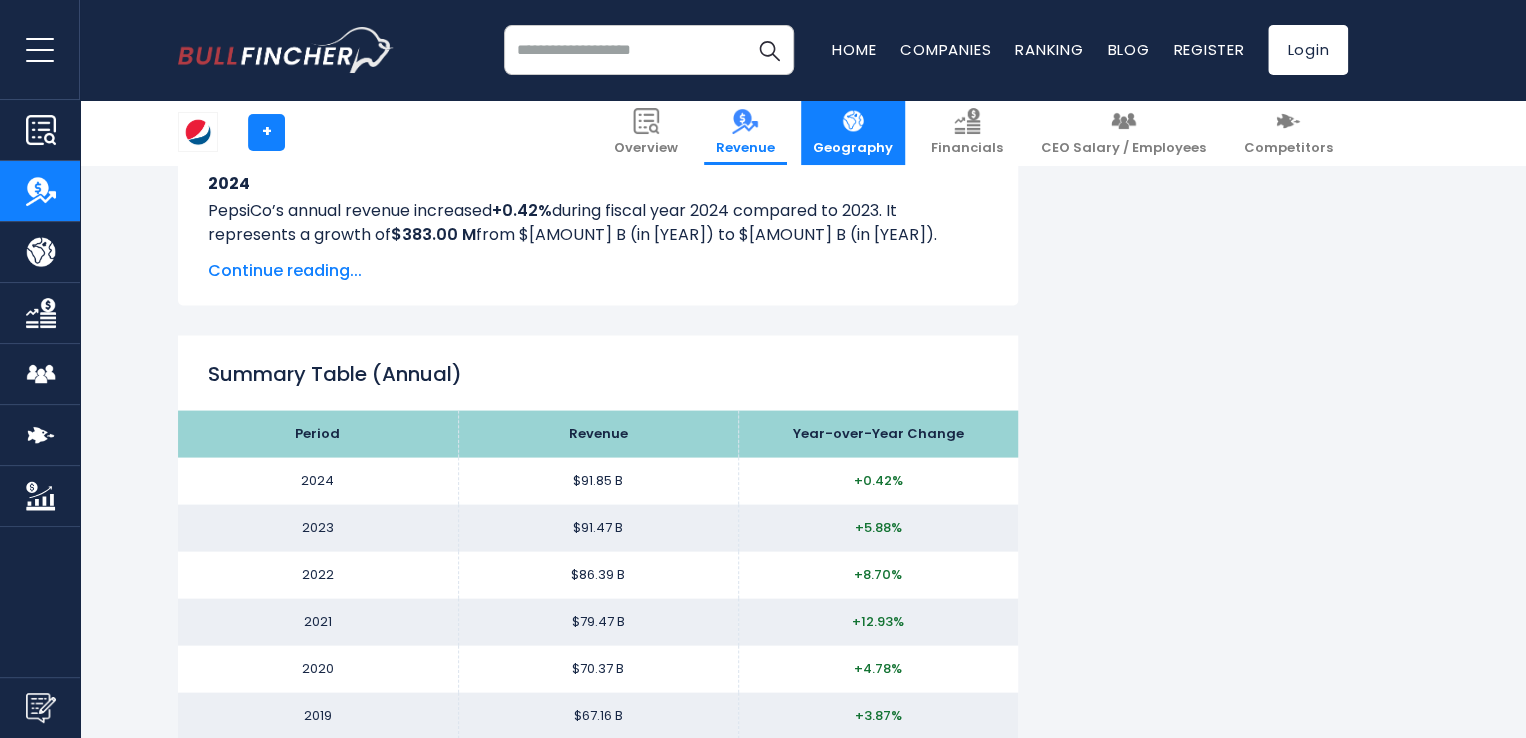 click on "Geography" at bounding box center (853, 148) 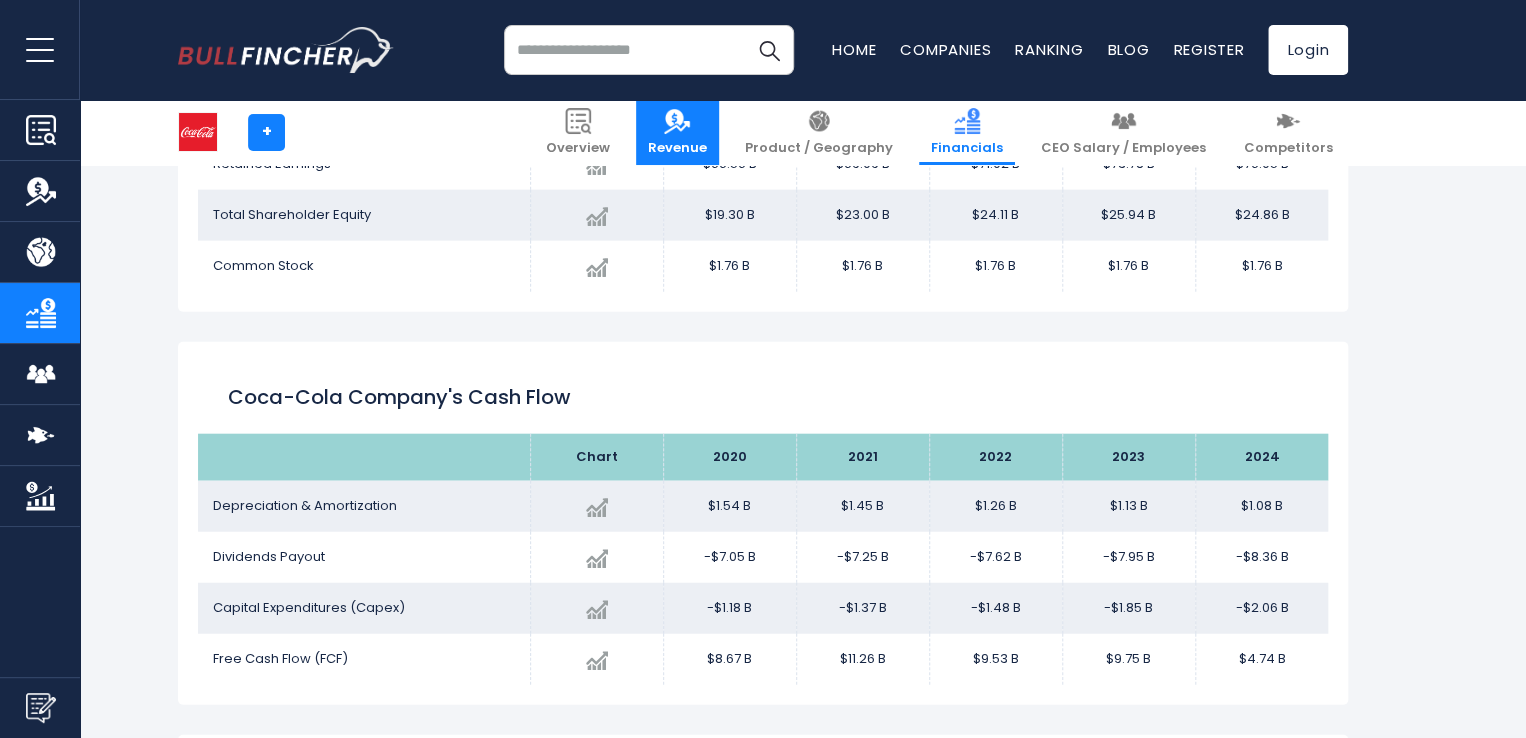 click at bounding box center (677, 121) 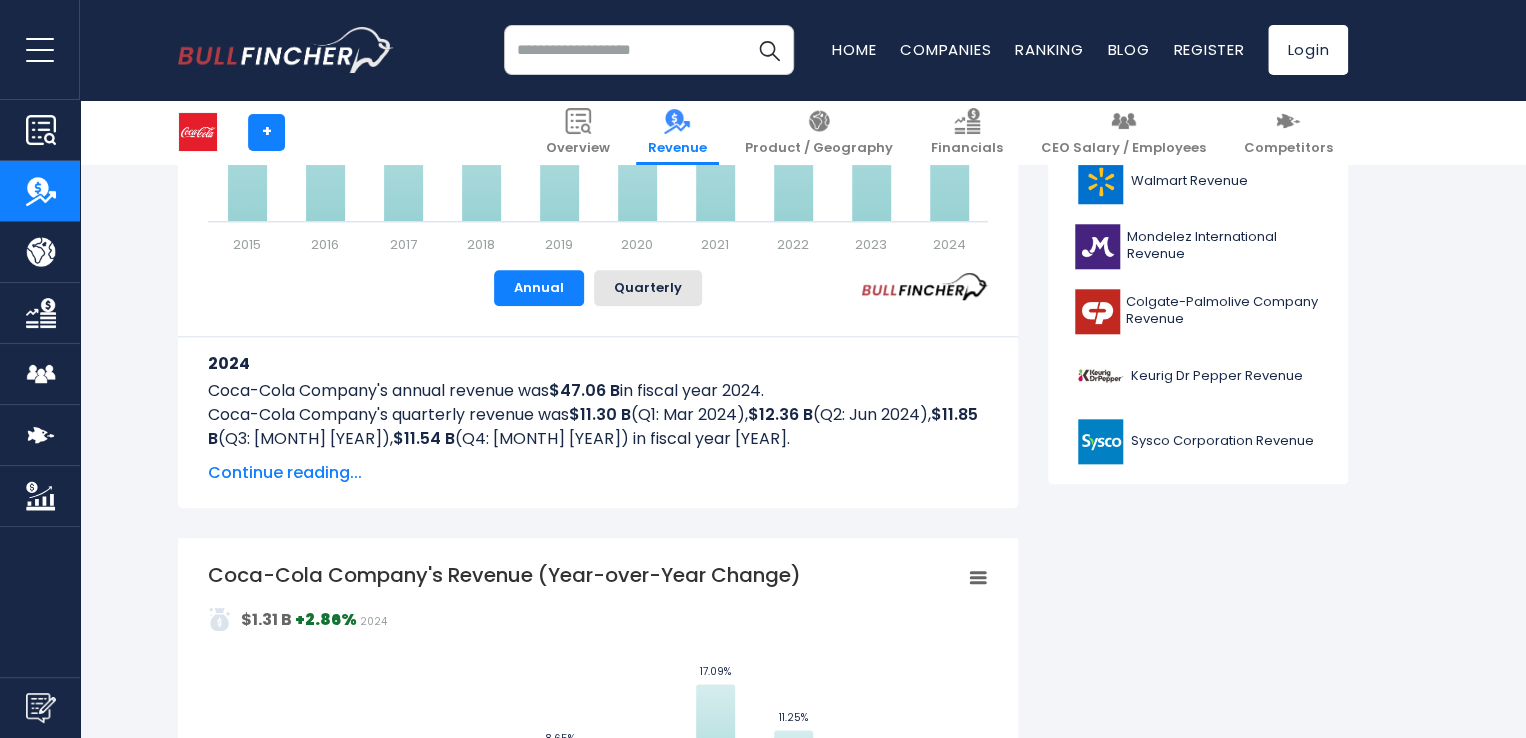 scroll, scrollTop: 1278, scrollLeft: 0, axis: vertical 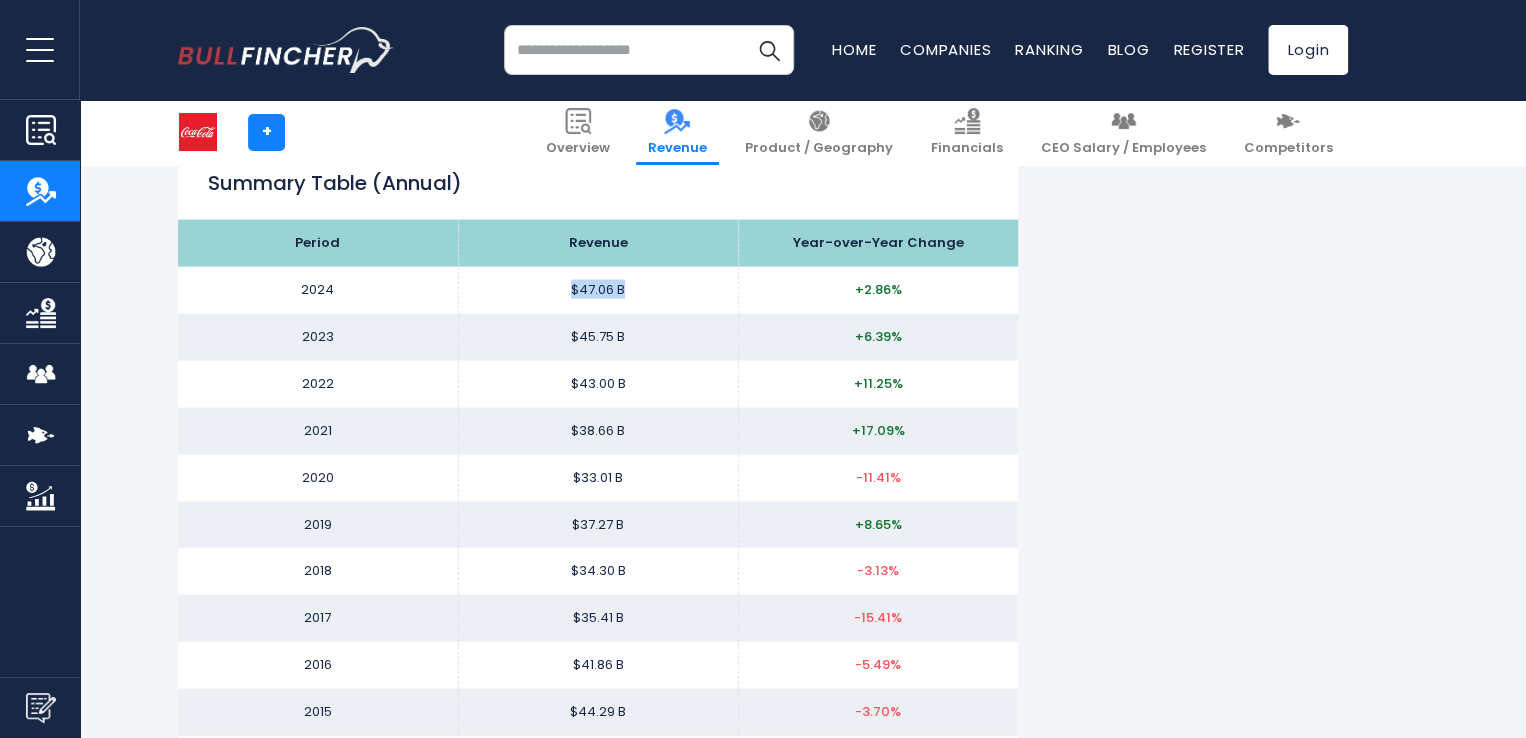 drag, startPoint x: 627, startPoint y: 293, endPoint x: 550, endPoint y: 286, distance: 77.31753 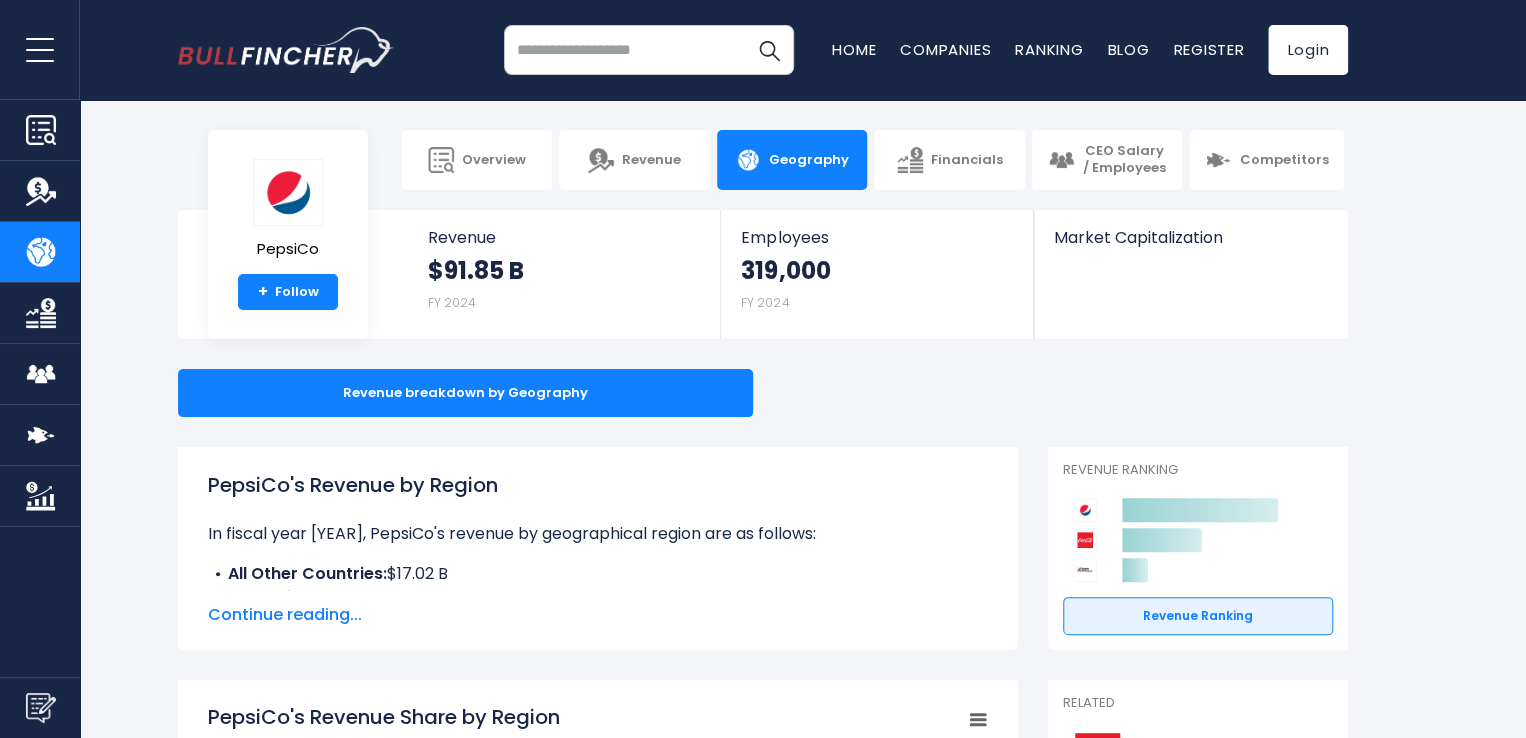 scroll, scrollTop: 347, scrollLeft: 0, axis: vertical 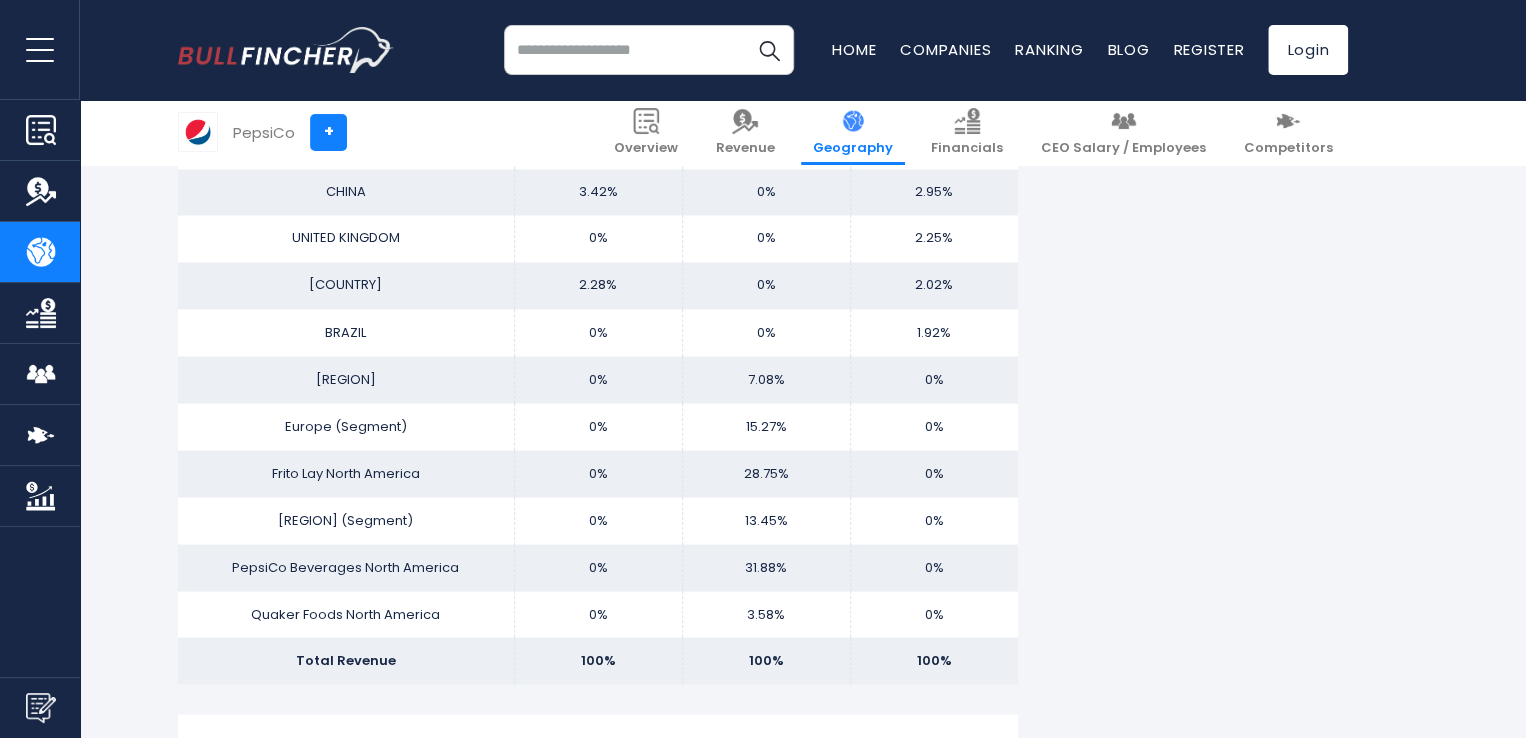 drag, startPoint x: 458, startPoint y: 378, endPoint x: 231, endPoint y: 385, distance: 227.10791 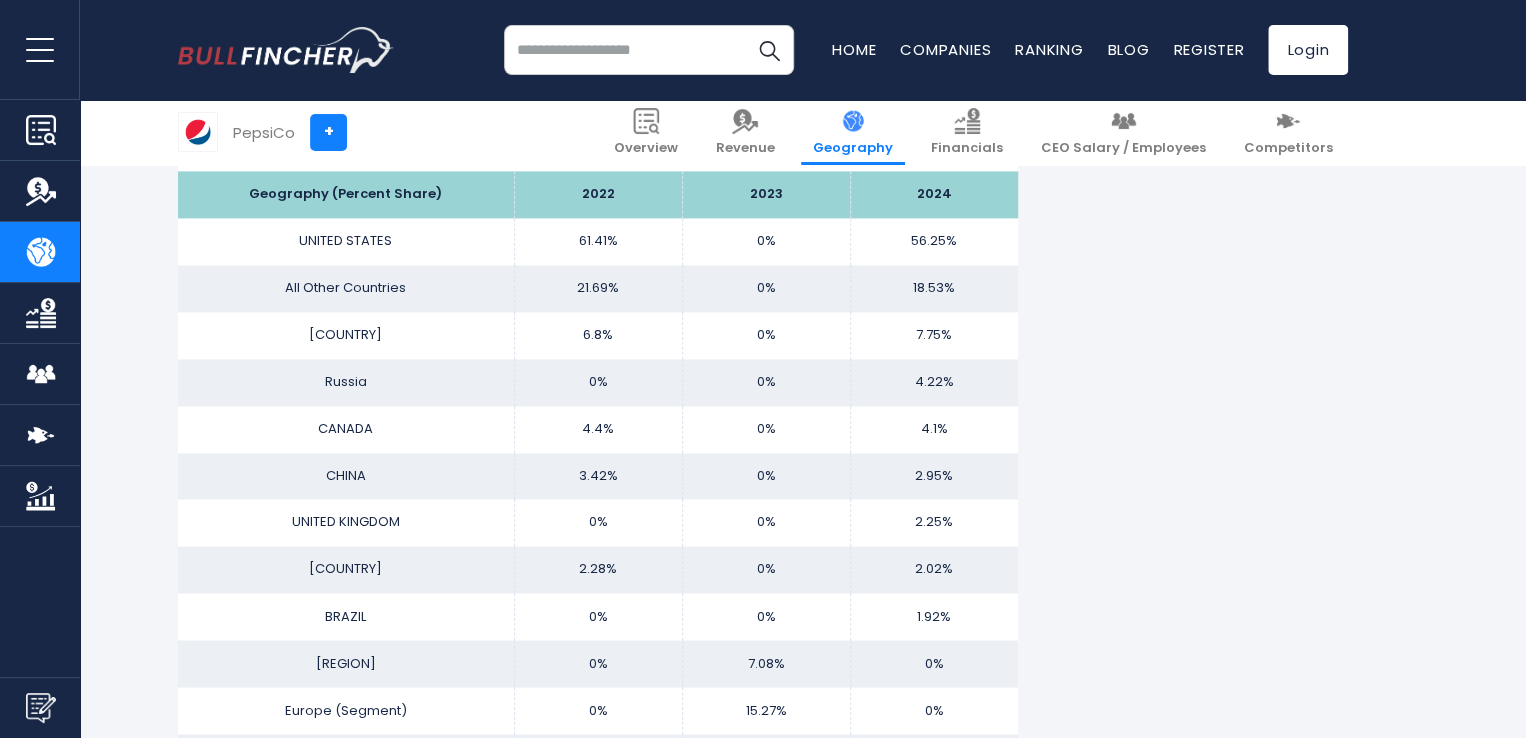scroll, scrollTop: 1323, scrollLeft: 0, axis: vertical 